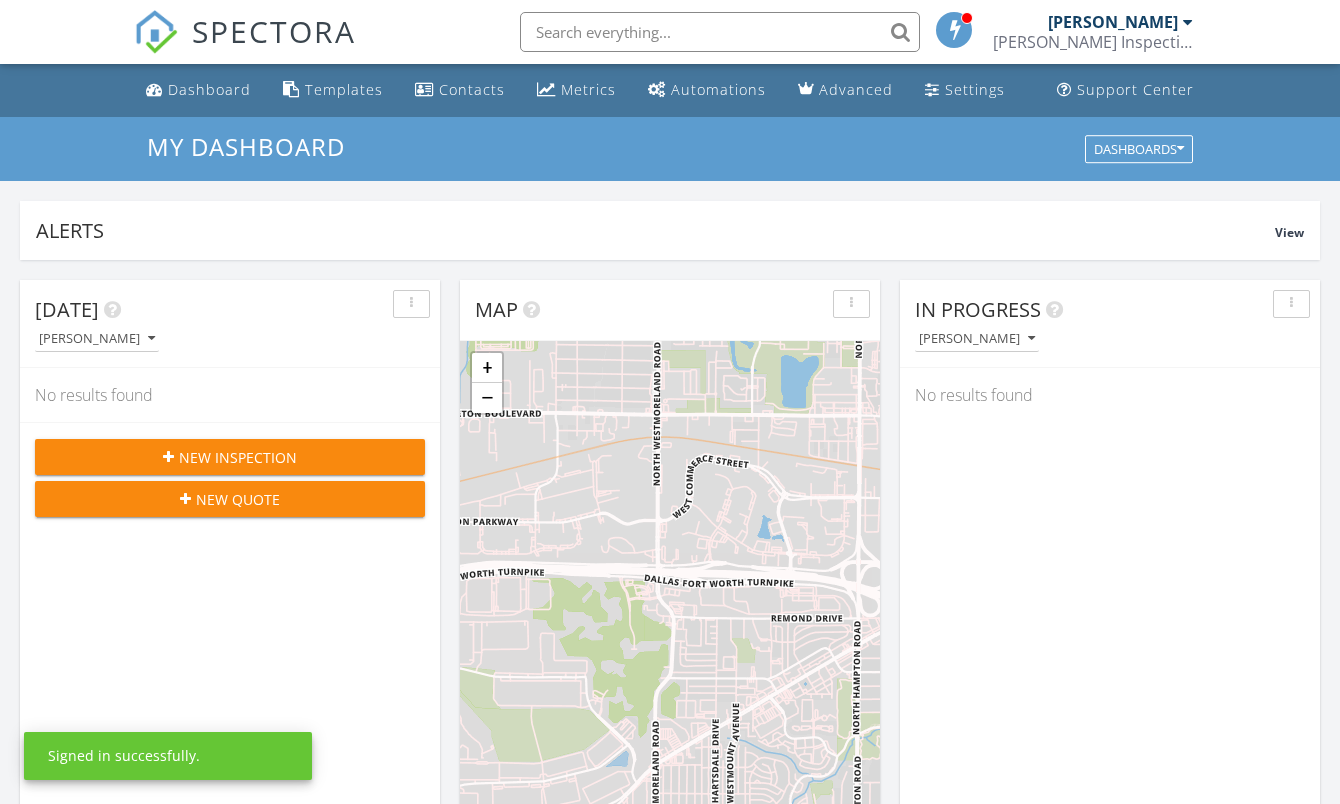 scroll, scrollTop: 125, scrollLeft: 0, axis: vertical 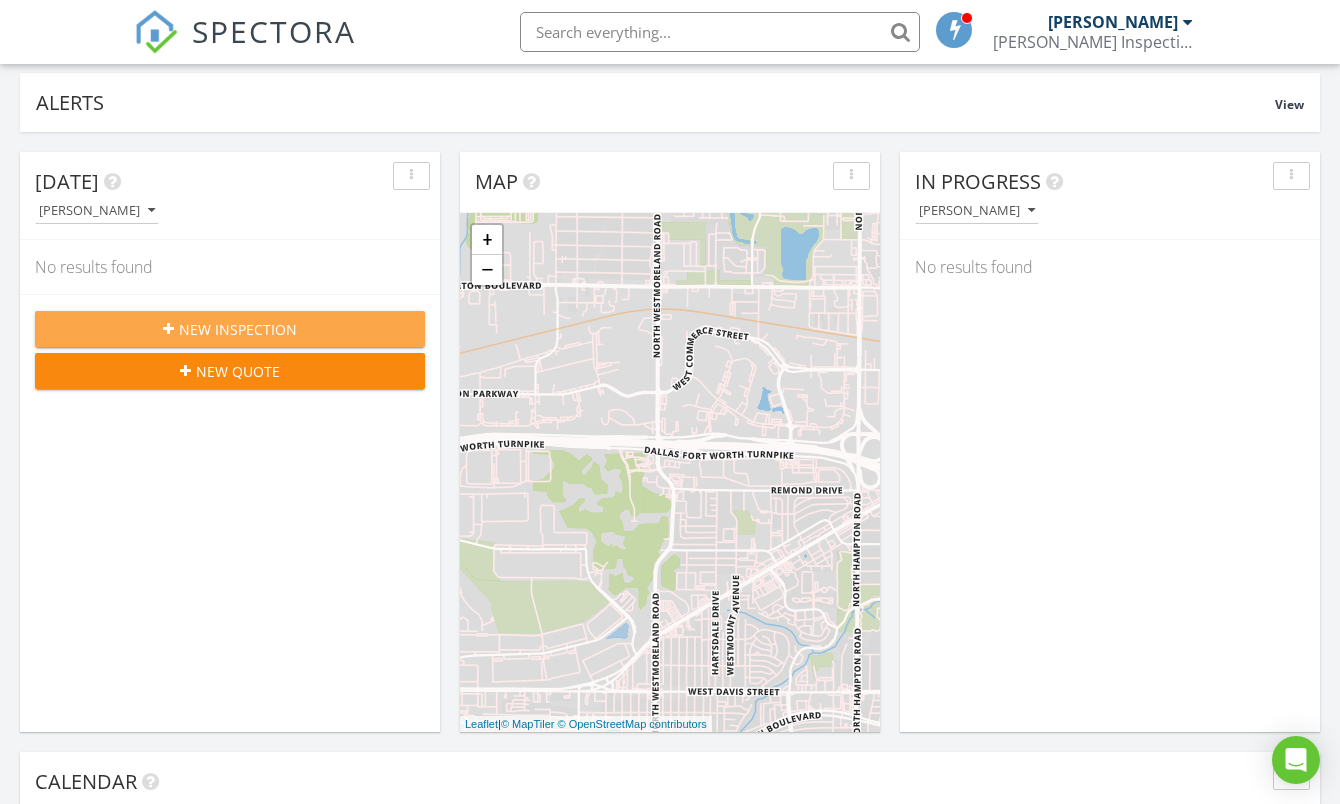 click on "New Inspection" at bounding box center [238, 329] 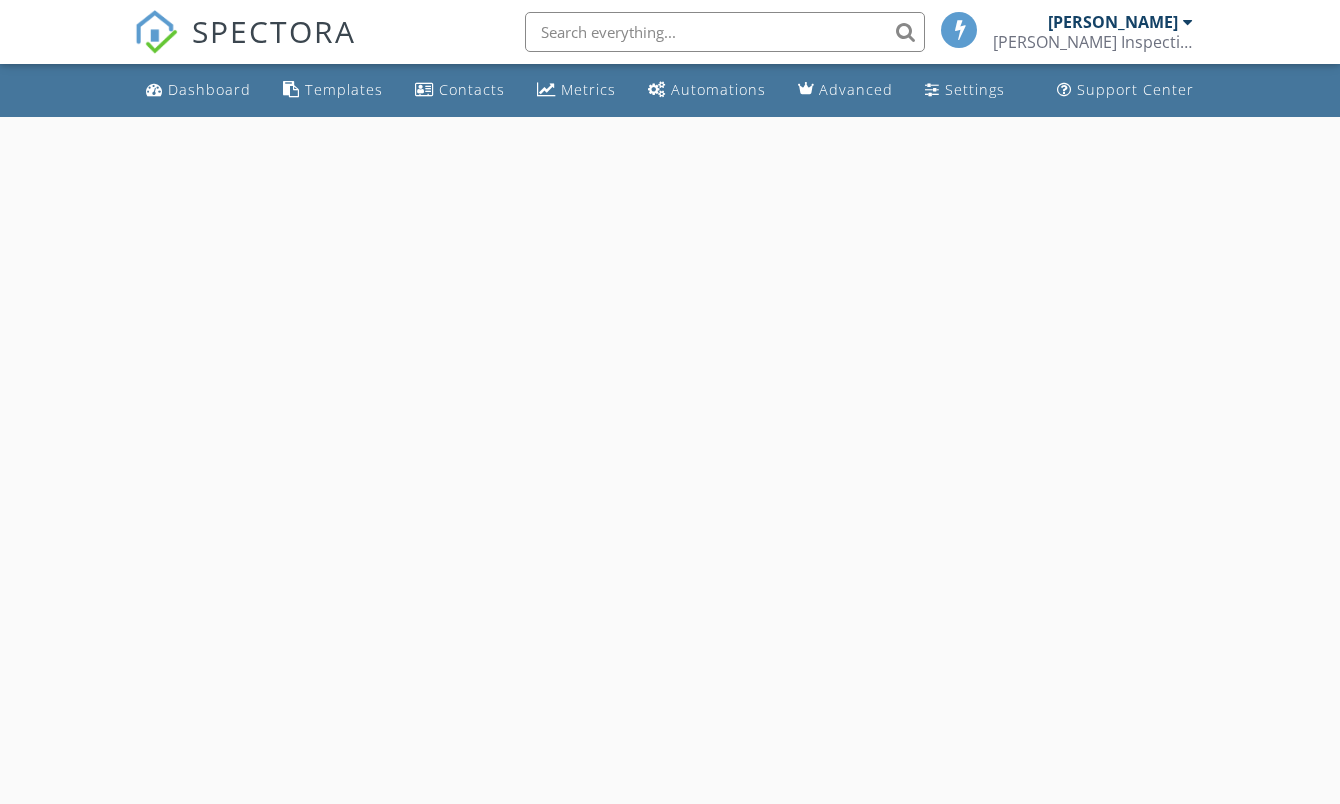 scroll, scrollTop: 0, scrollLeft: 0, axis: both 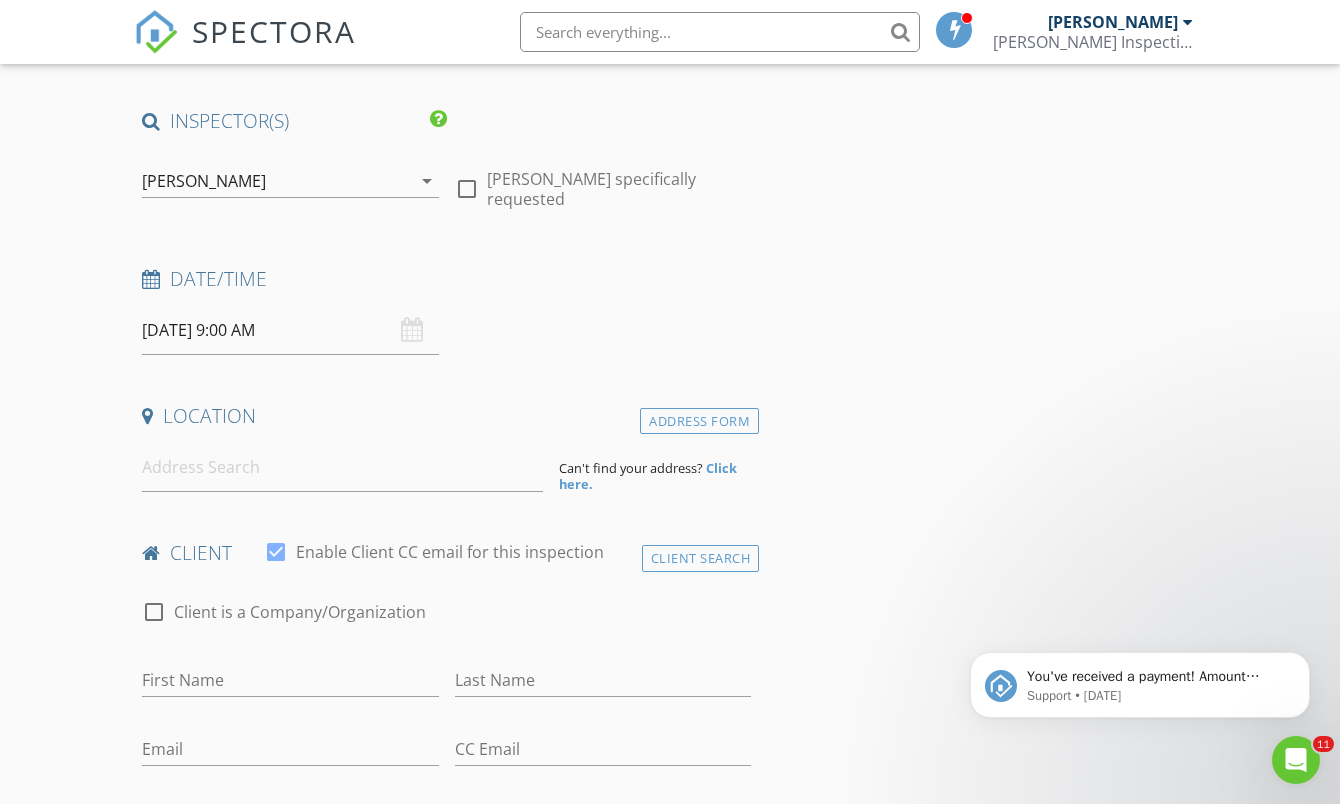 click on "[DATE] 9:00 AM" at bounding box center [290, 330] 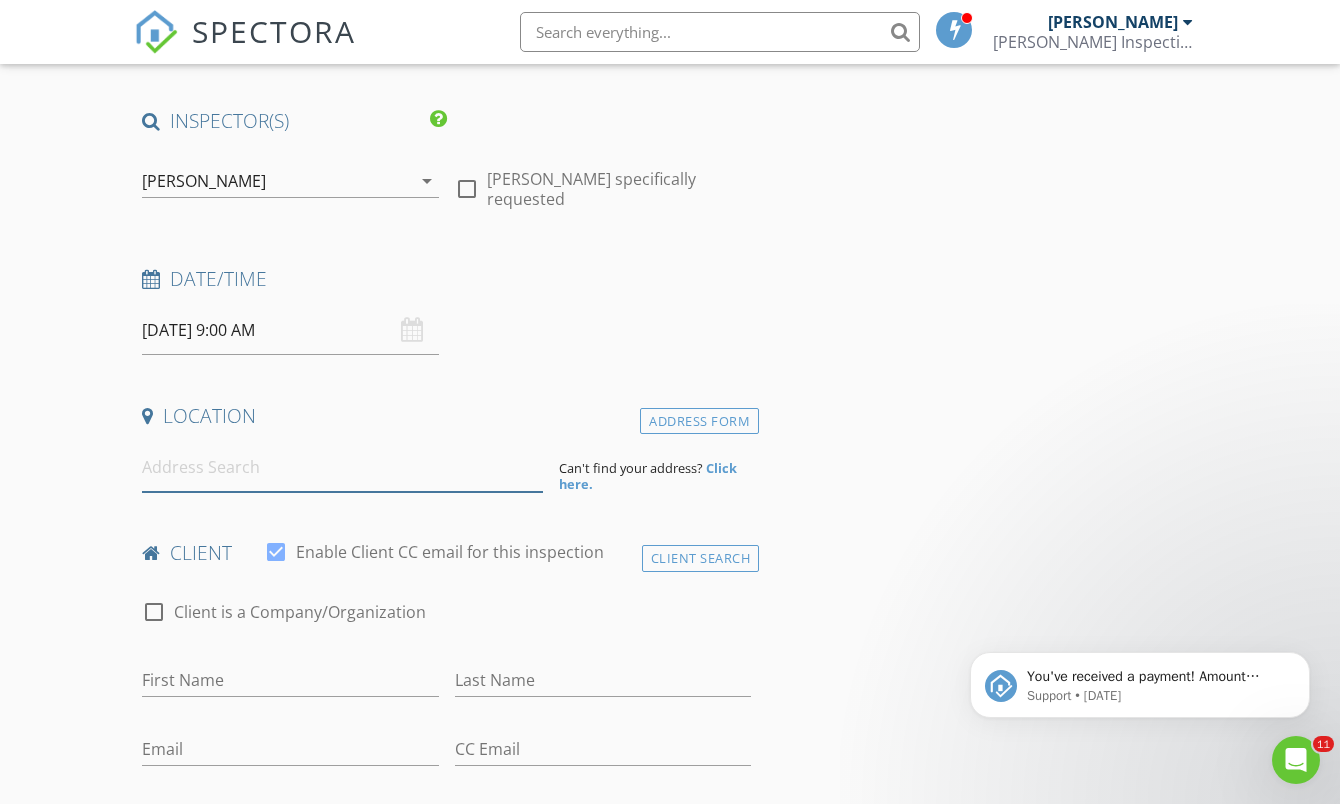 click at bounding box center (342, 467) 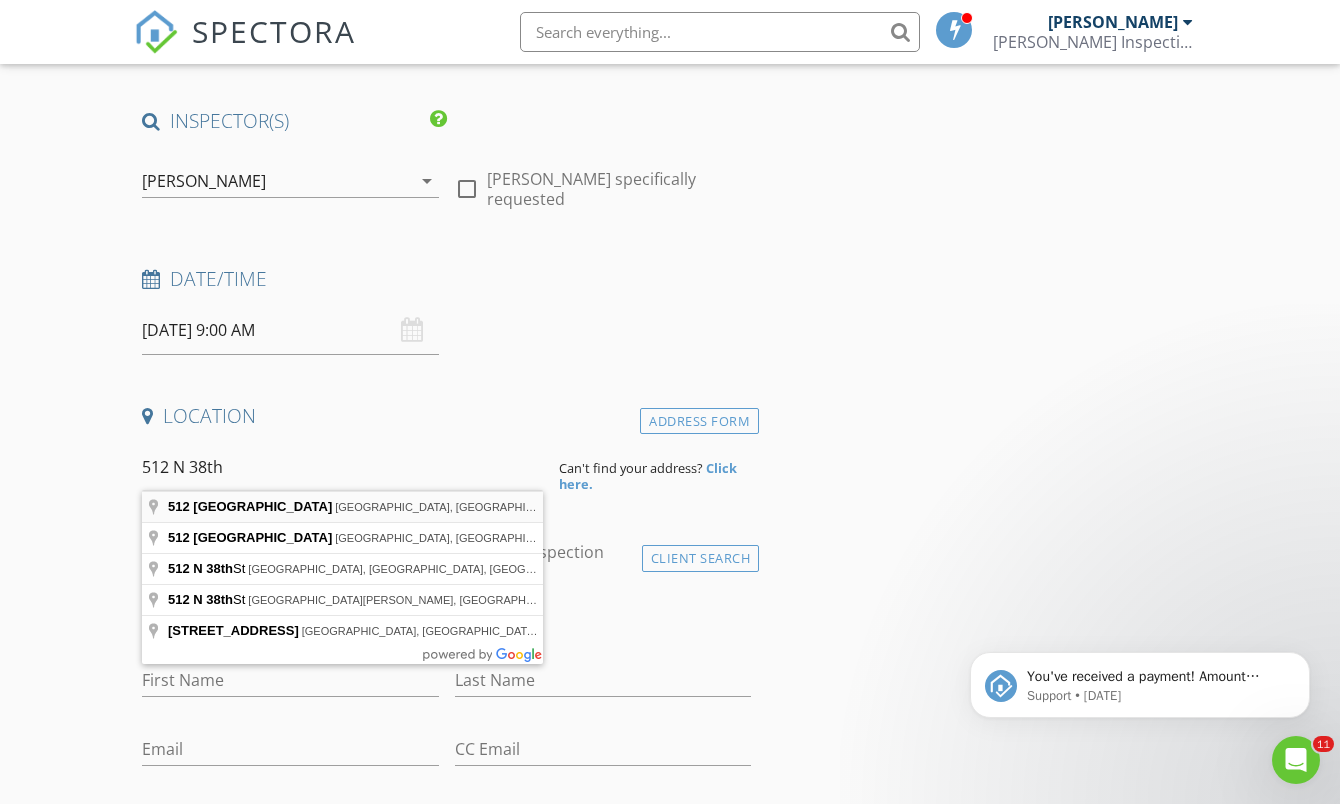 type on "512 North 38th Street, Corsicana, TX, USA" 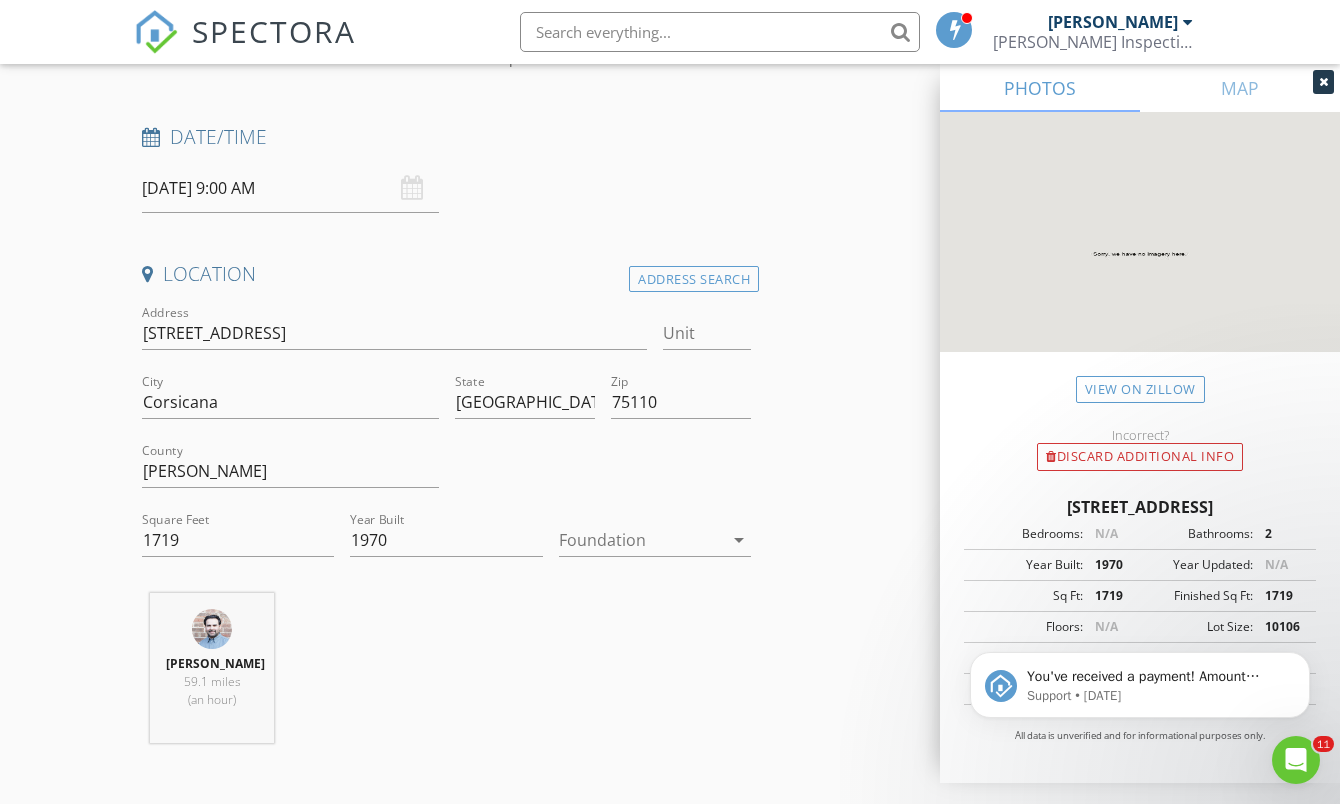 scroll, scrollTop: 269, scrollLeft: 0, axis: vertical 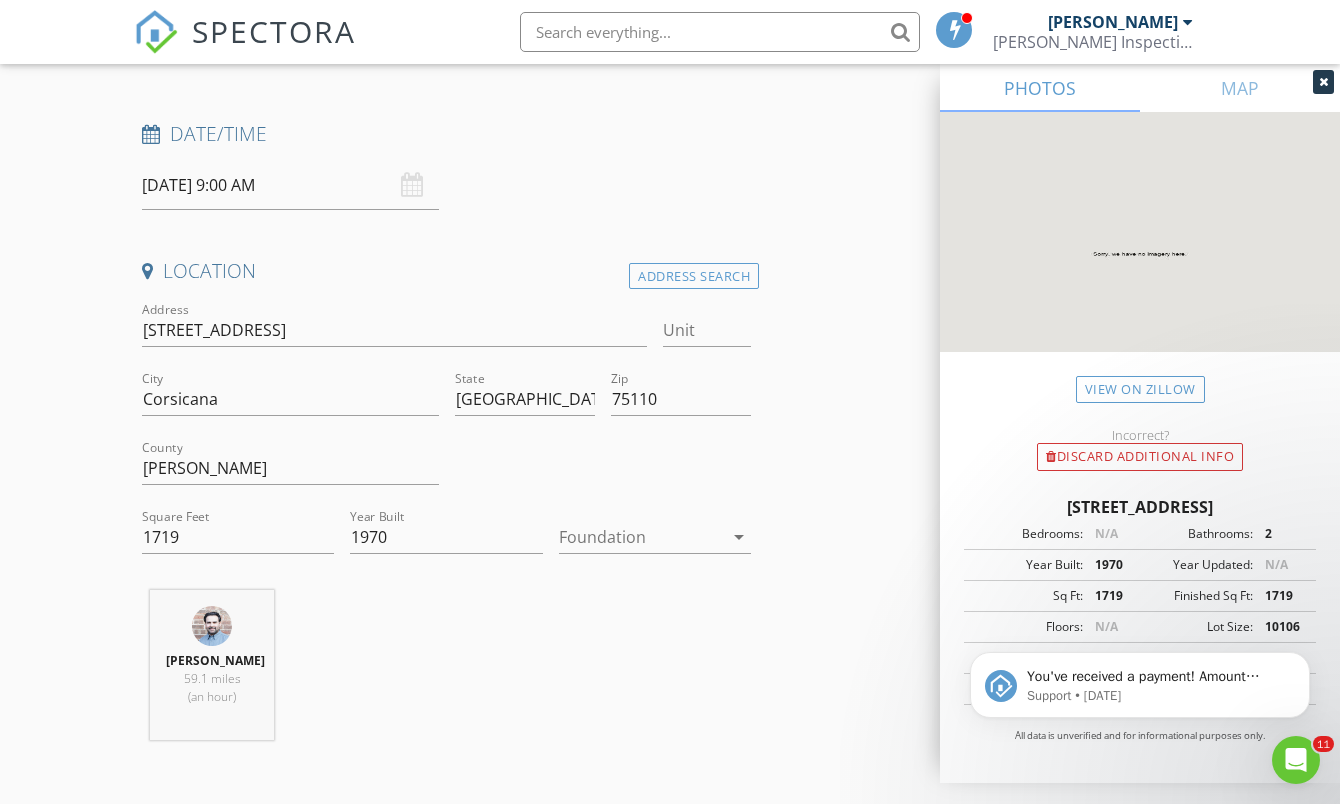click on "arrow_drop_down" at bounding box center [739, 537] 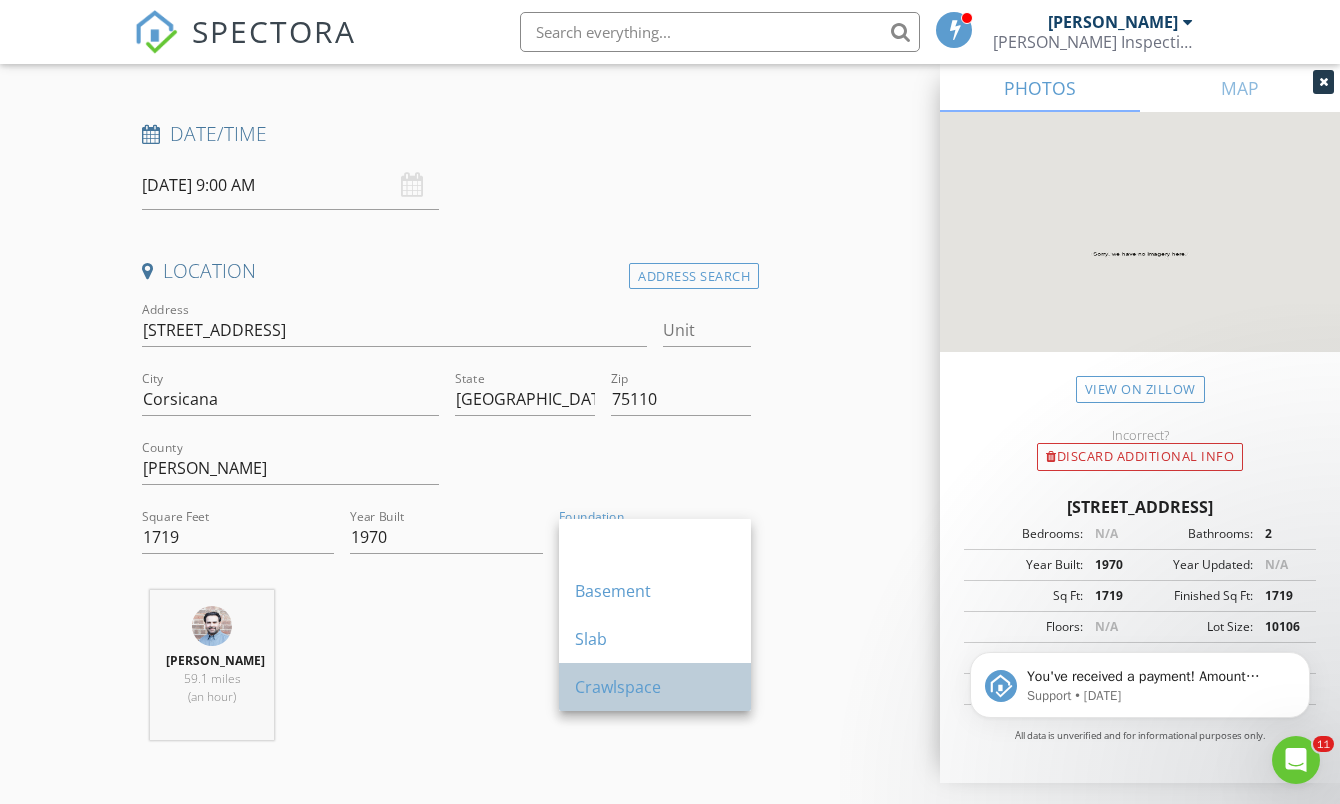 click on "Crawlspace" at bounding box center (655, 687) 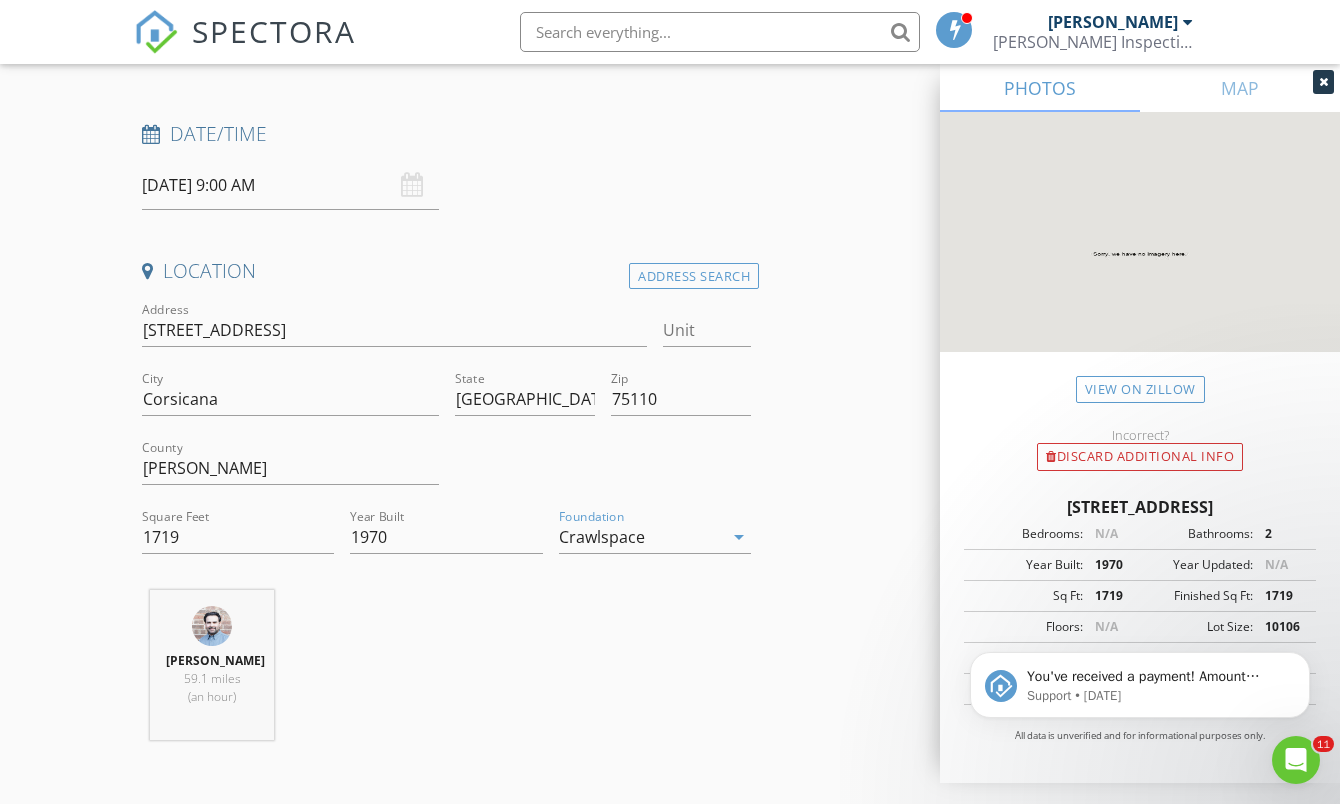 click on "Alfio Cocco     59.1 miles     (an hour)" at bounding box center (446, 673) 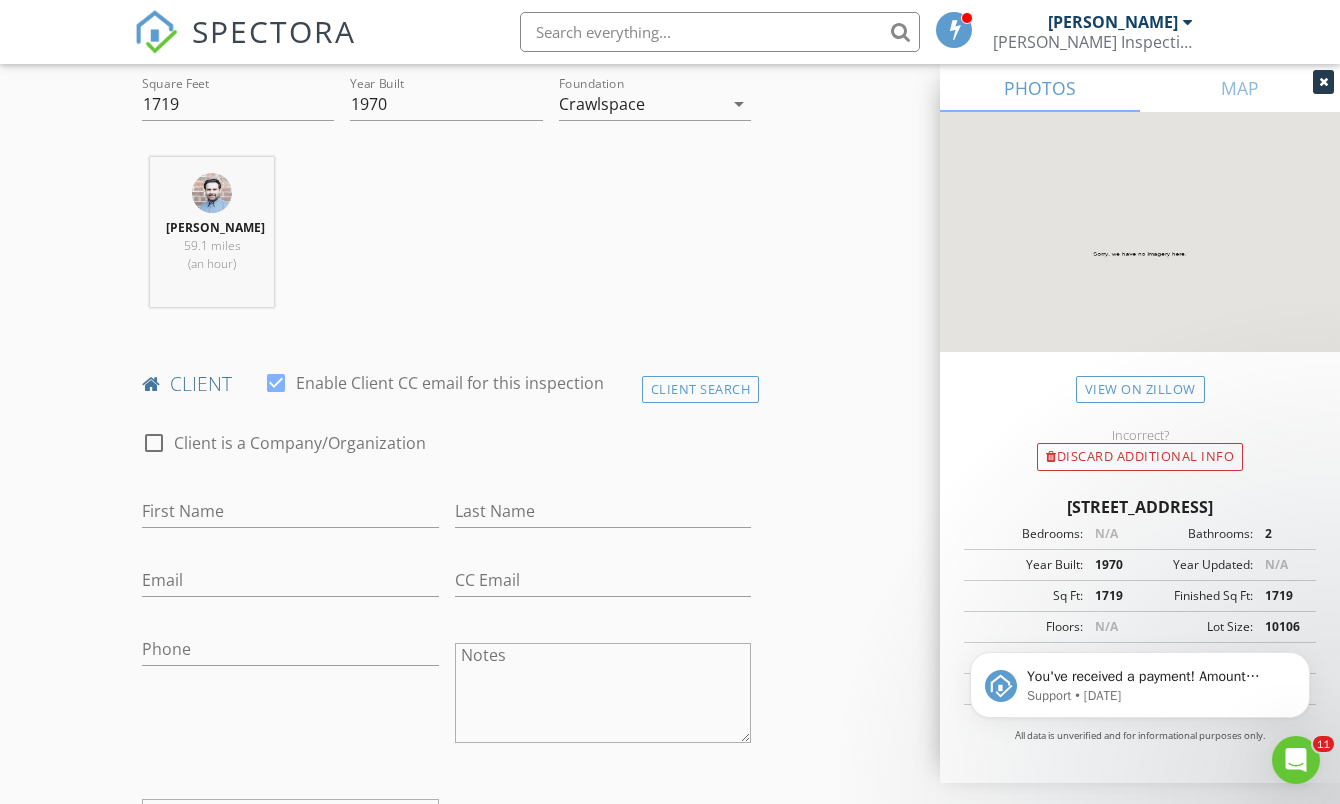scroll, scrollTop: 713, scrollLeft: 0, axis: vertical 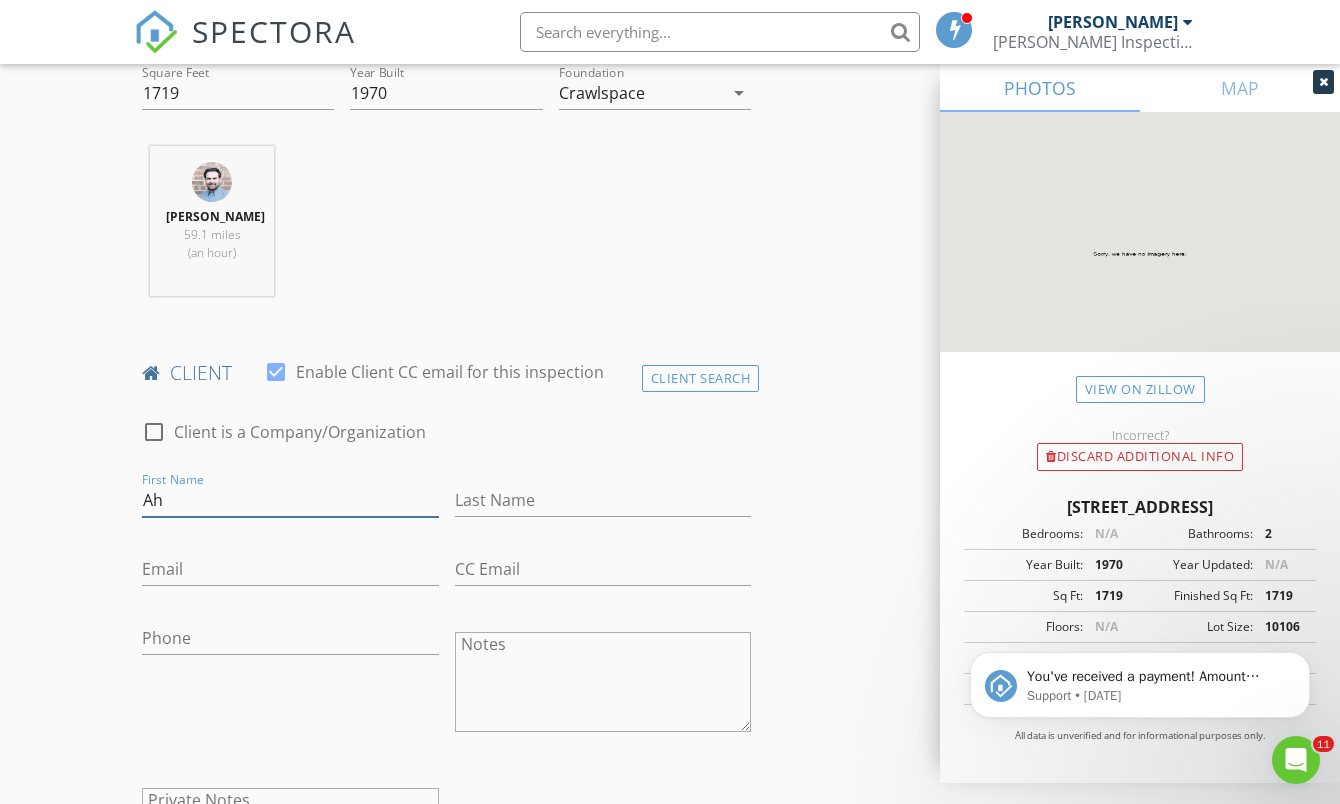 type on "A" 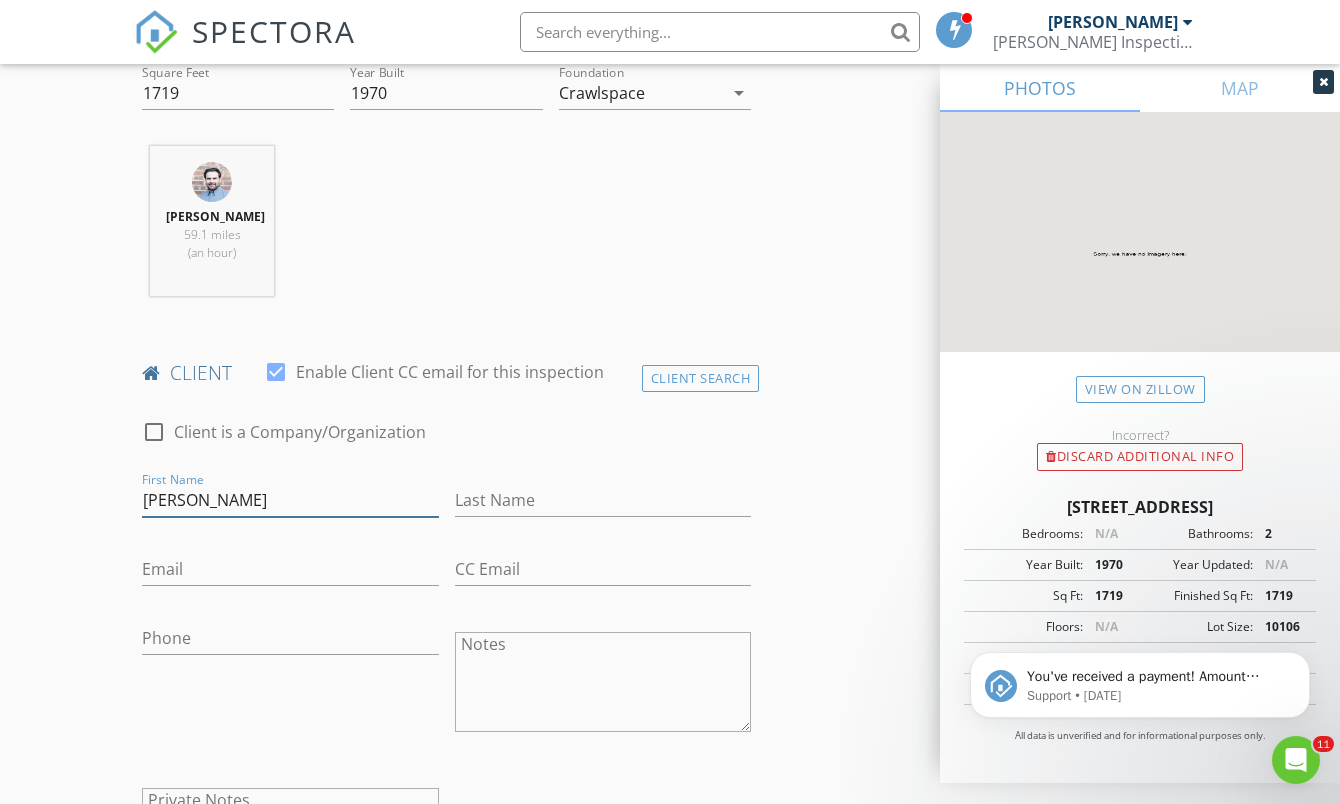 type on "[PERSON_NAME]" 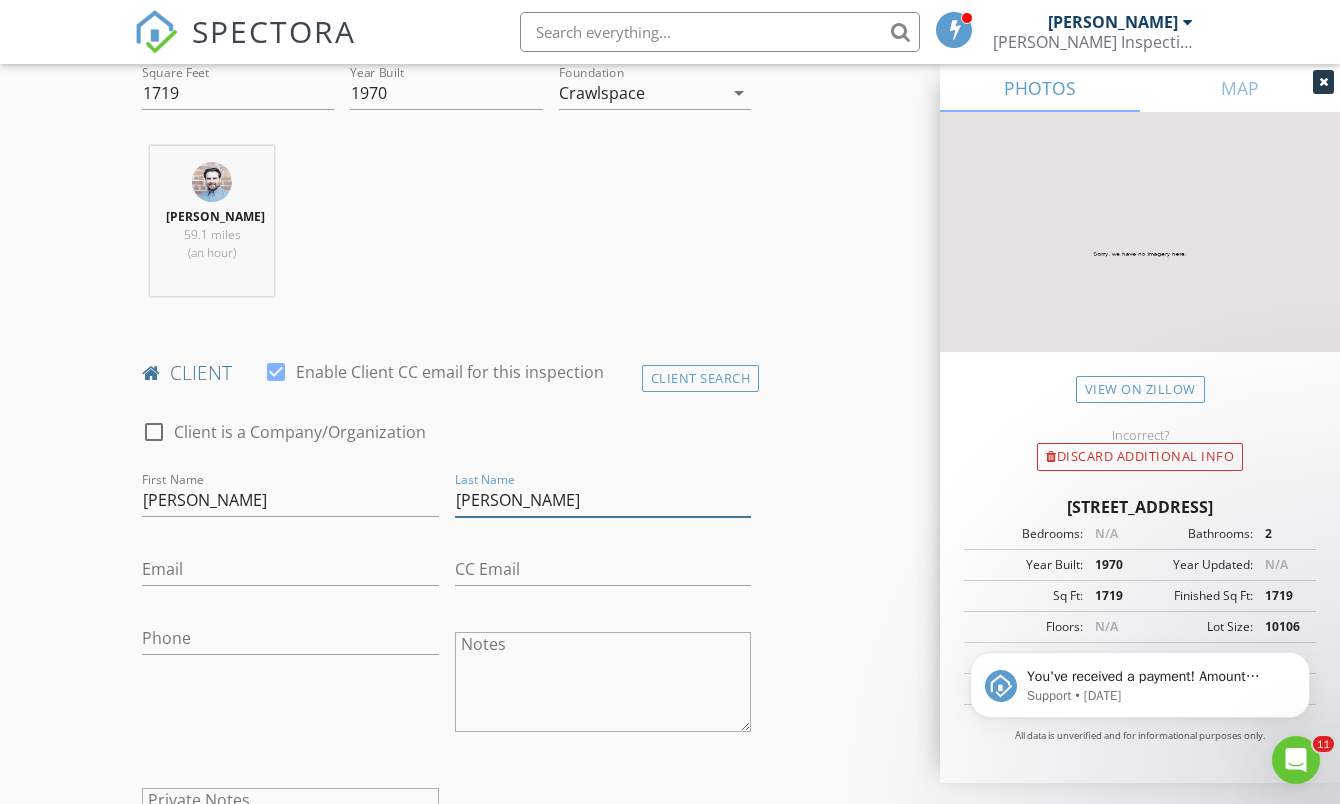 type on "[PERSON_NAME]" 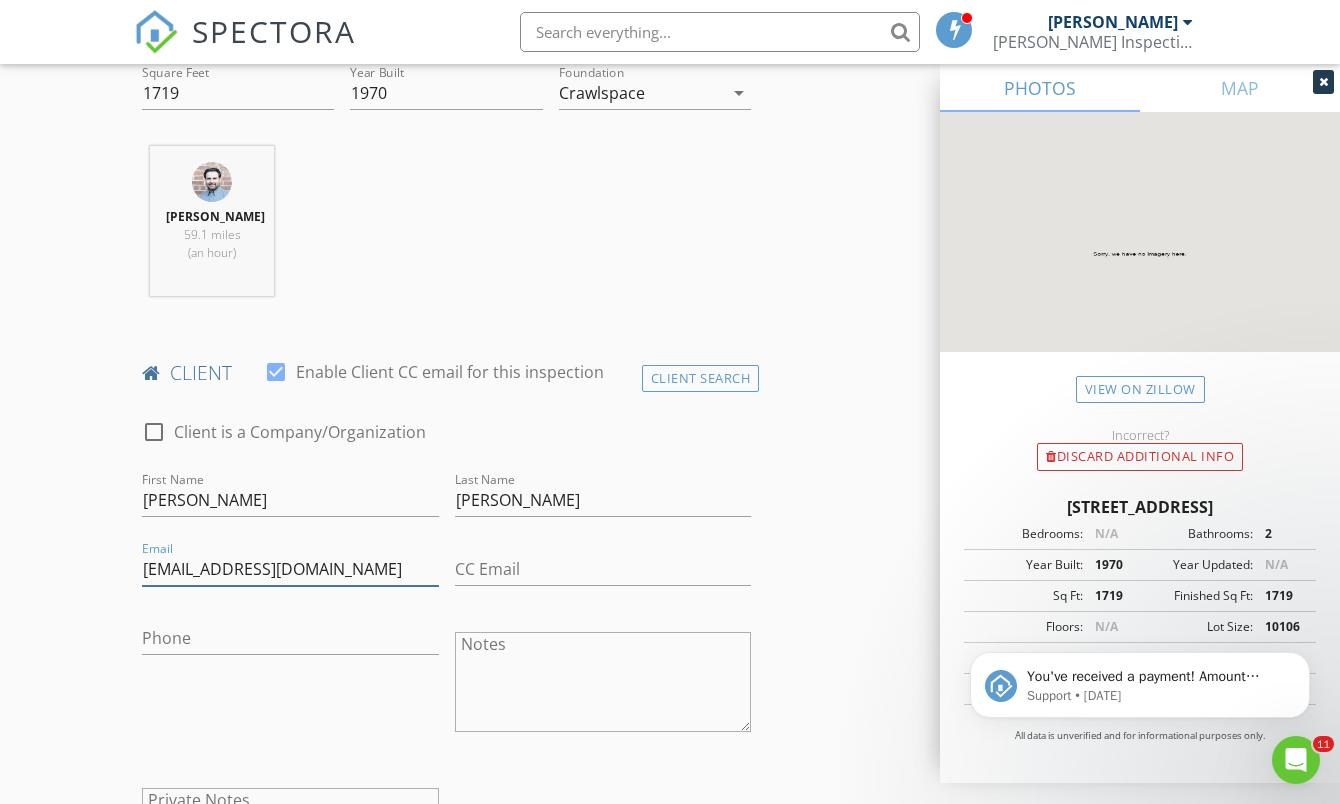 type on "[EMAIL_ADDRESS][DOMAIN_NAME]" 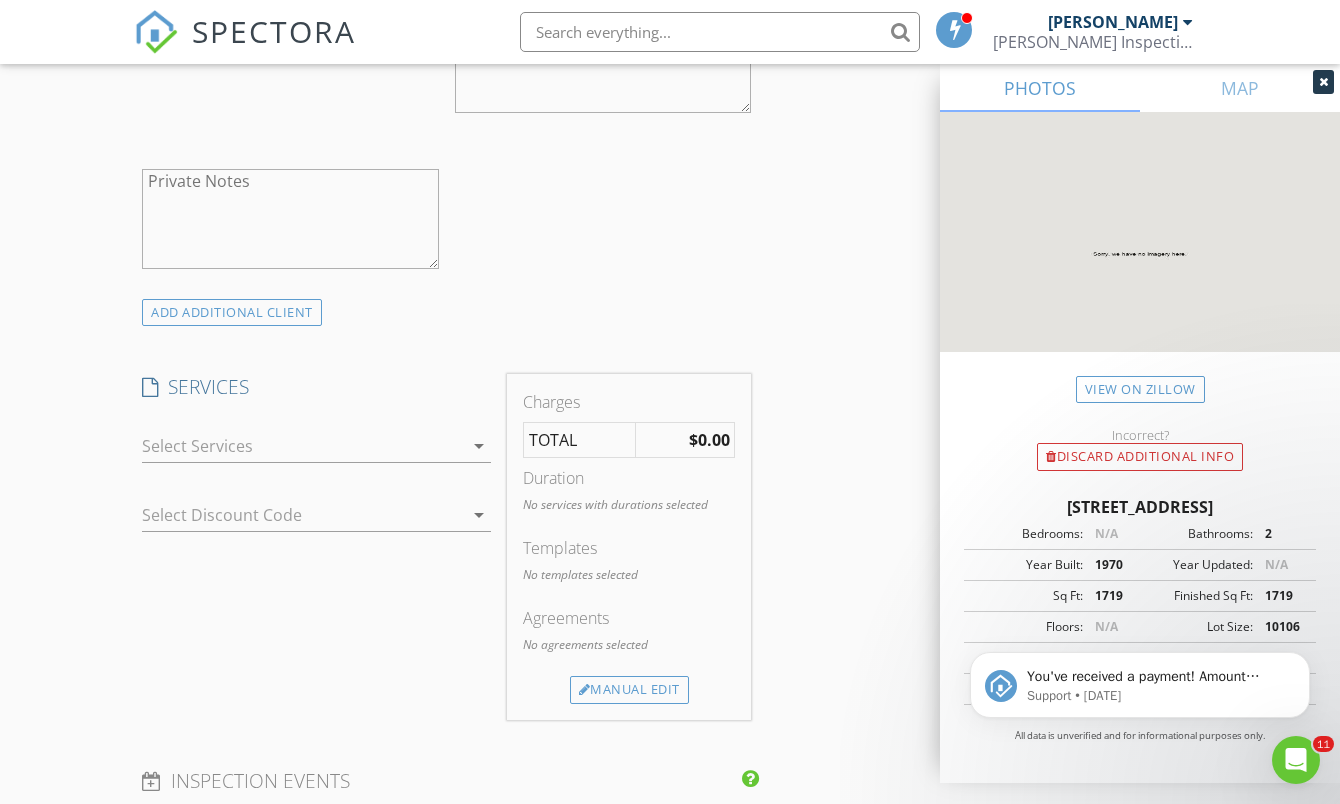 scroll, scrollTop: 1335, scrollLeft: 0, axis: vertical 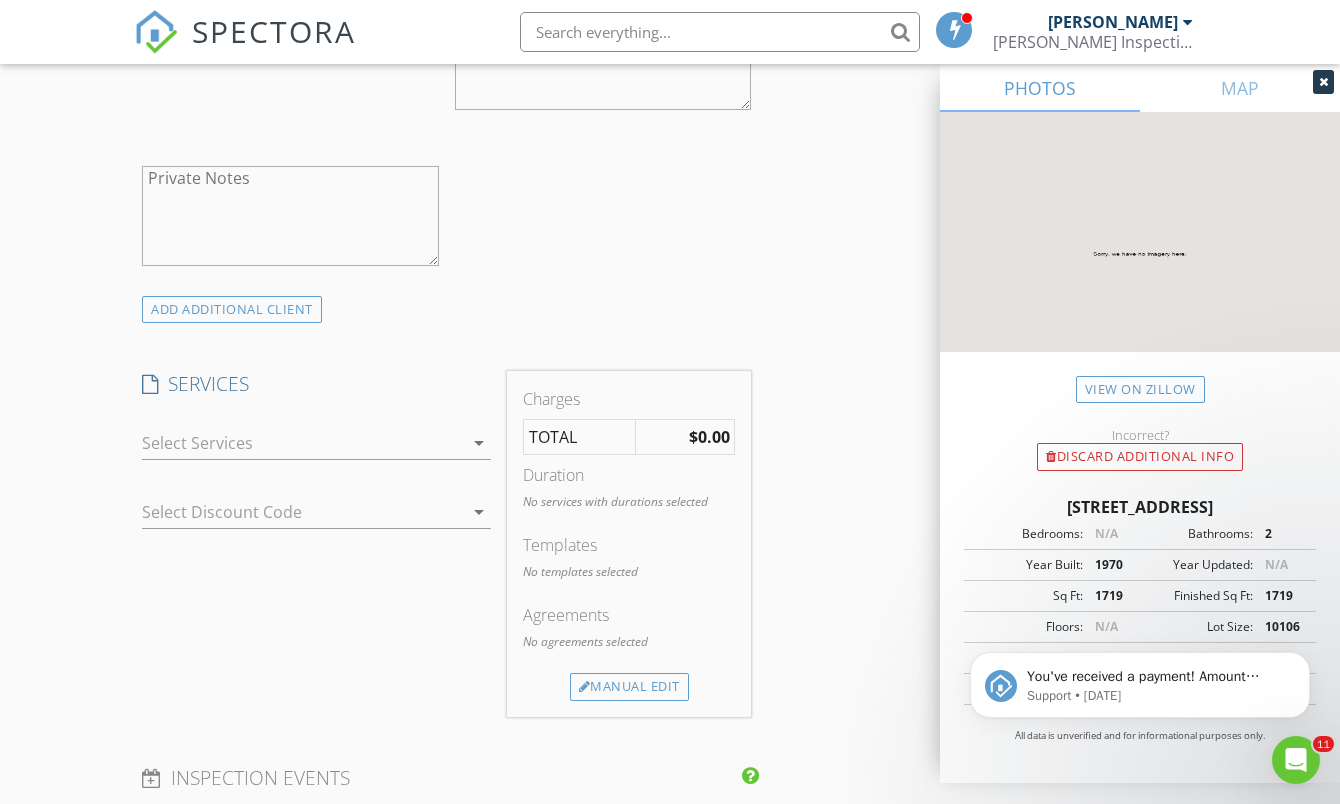 type on "[PHONE_NUMBER]" 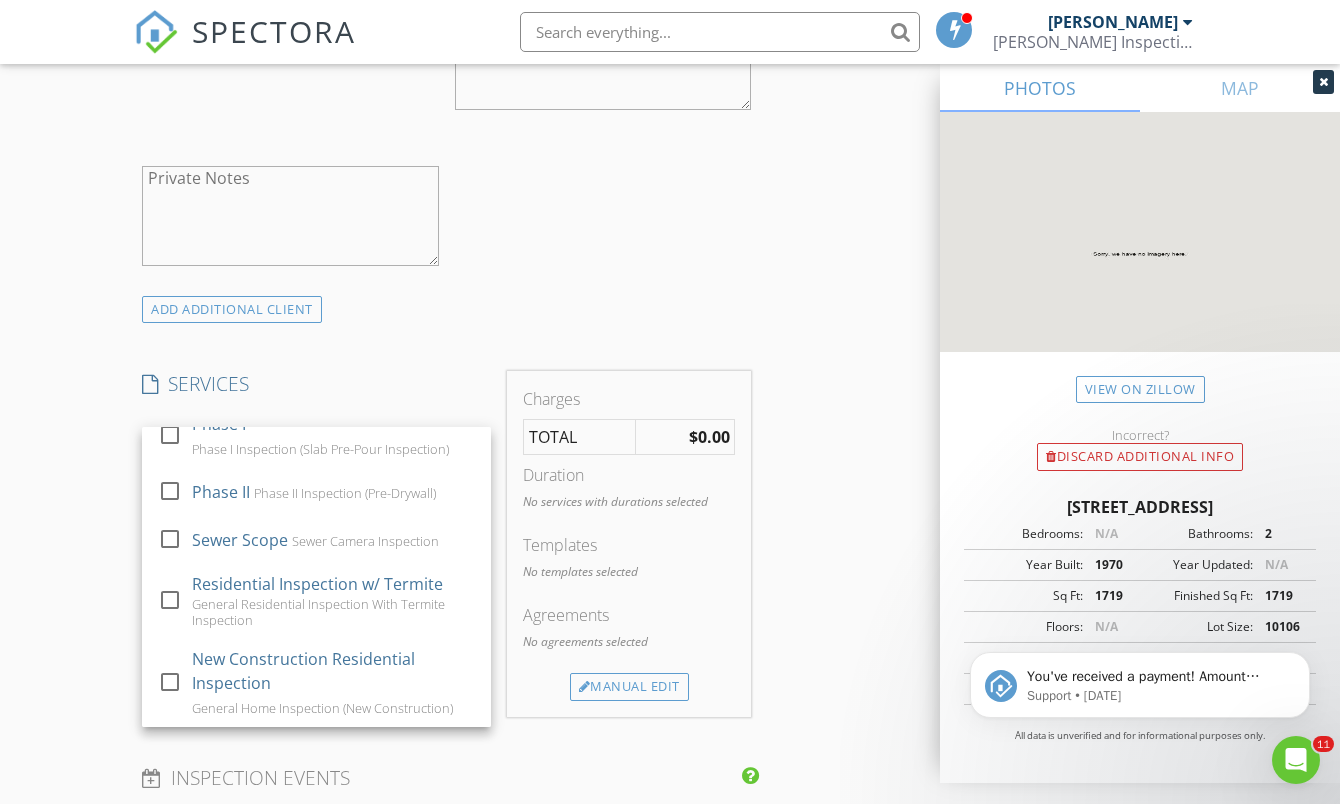scroll, scrollTop: 231, scrollLeft: 0, axis: vertical 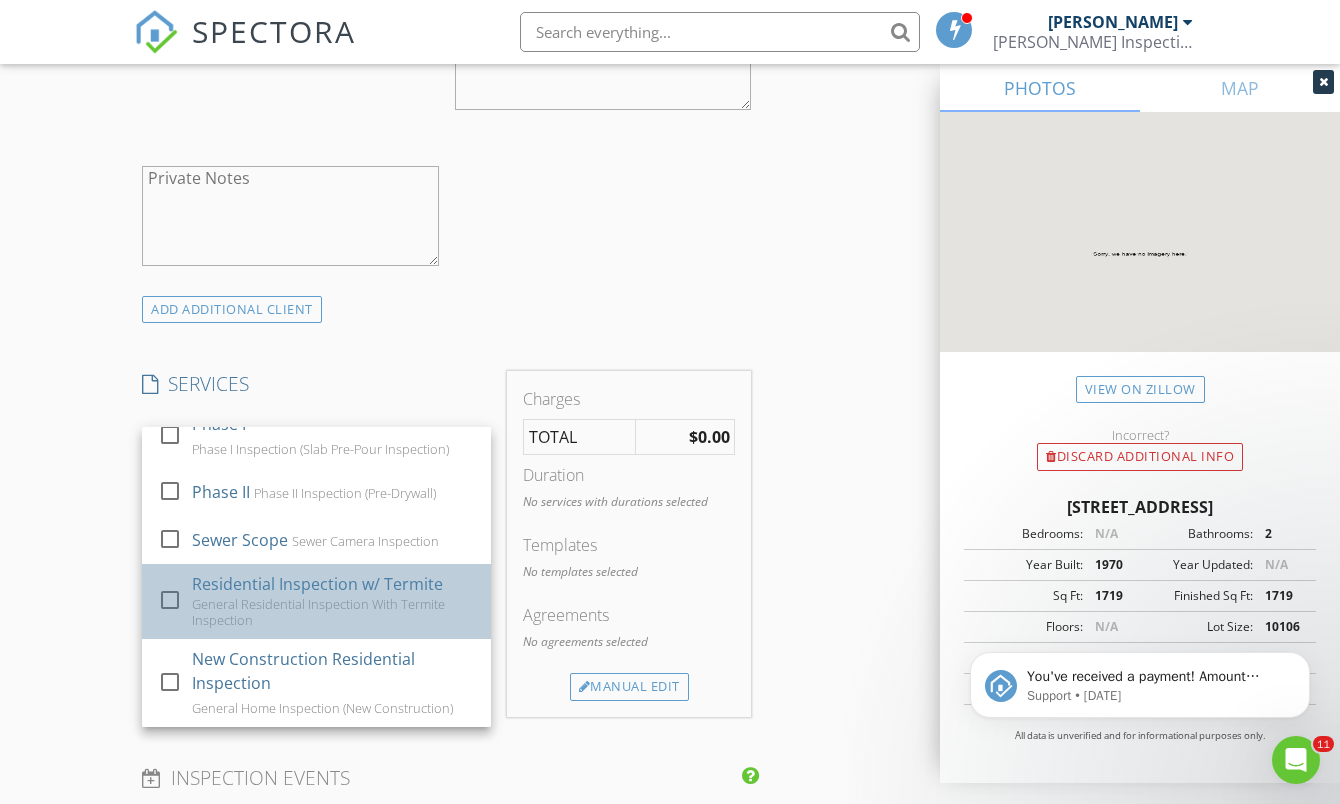 click on "Residential Inspection w/ Termite" at bounding box center (317, 584) 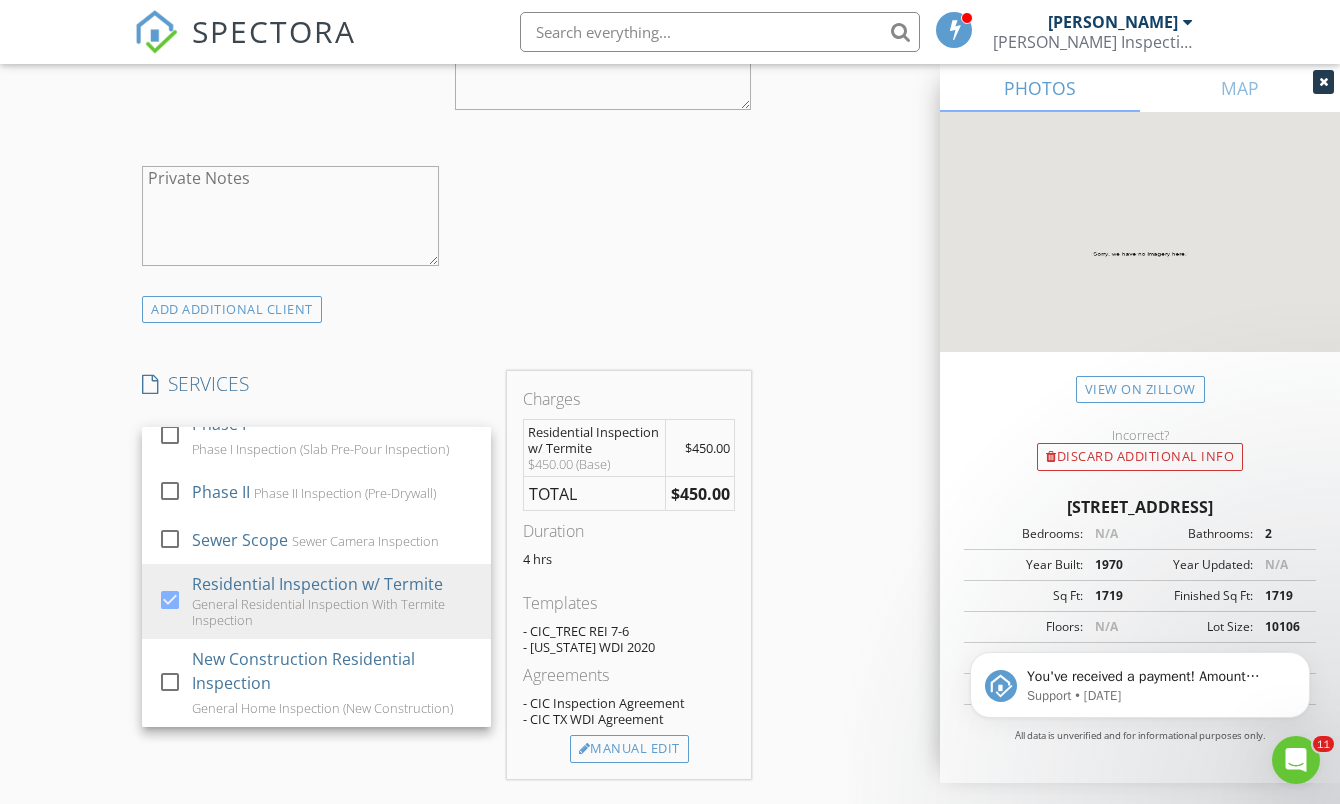 click on "SERVICES" at bounding box center [316, 384] 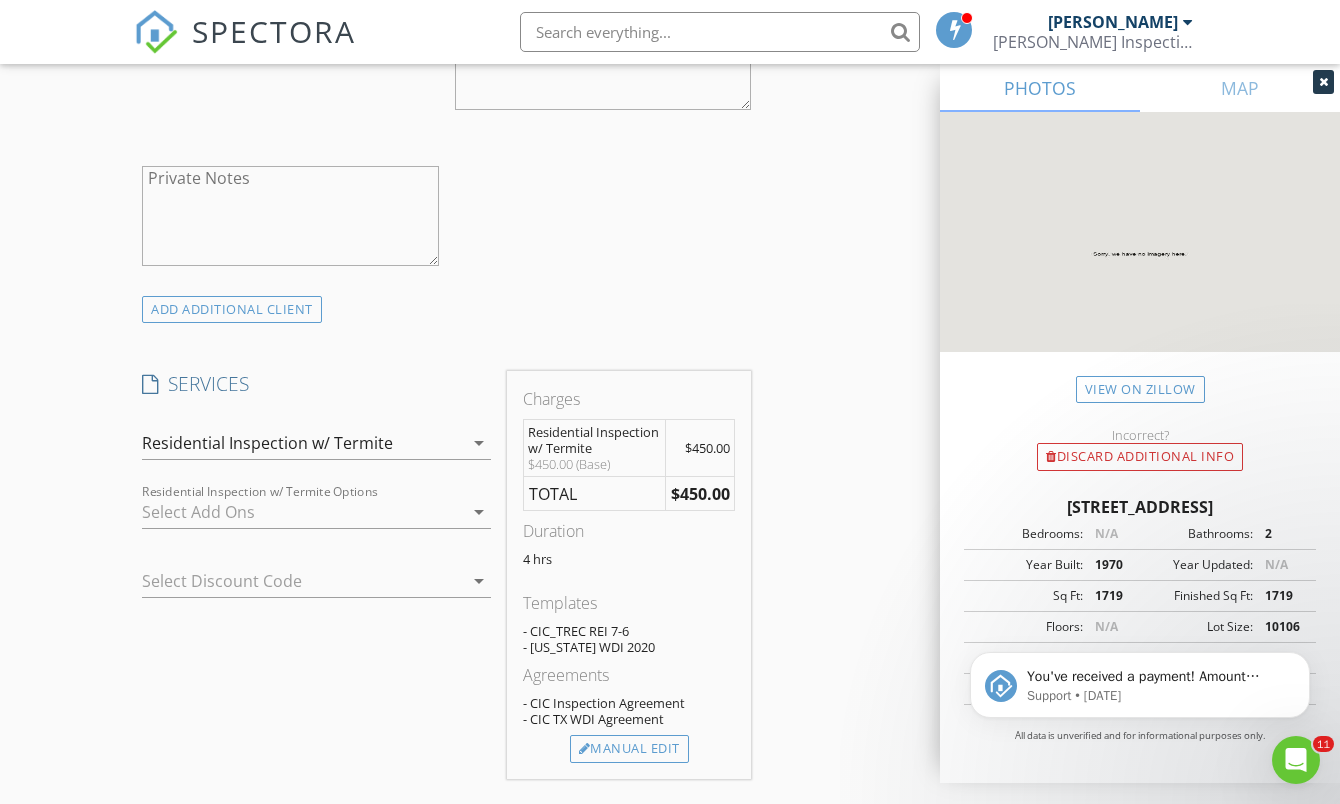 click on "arrow_drop_down" at bounding box center (479, 512) 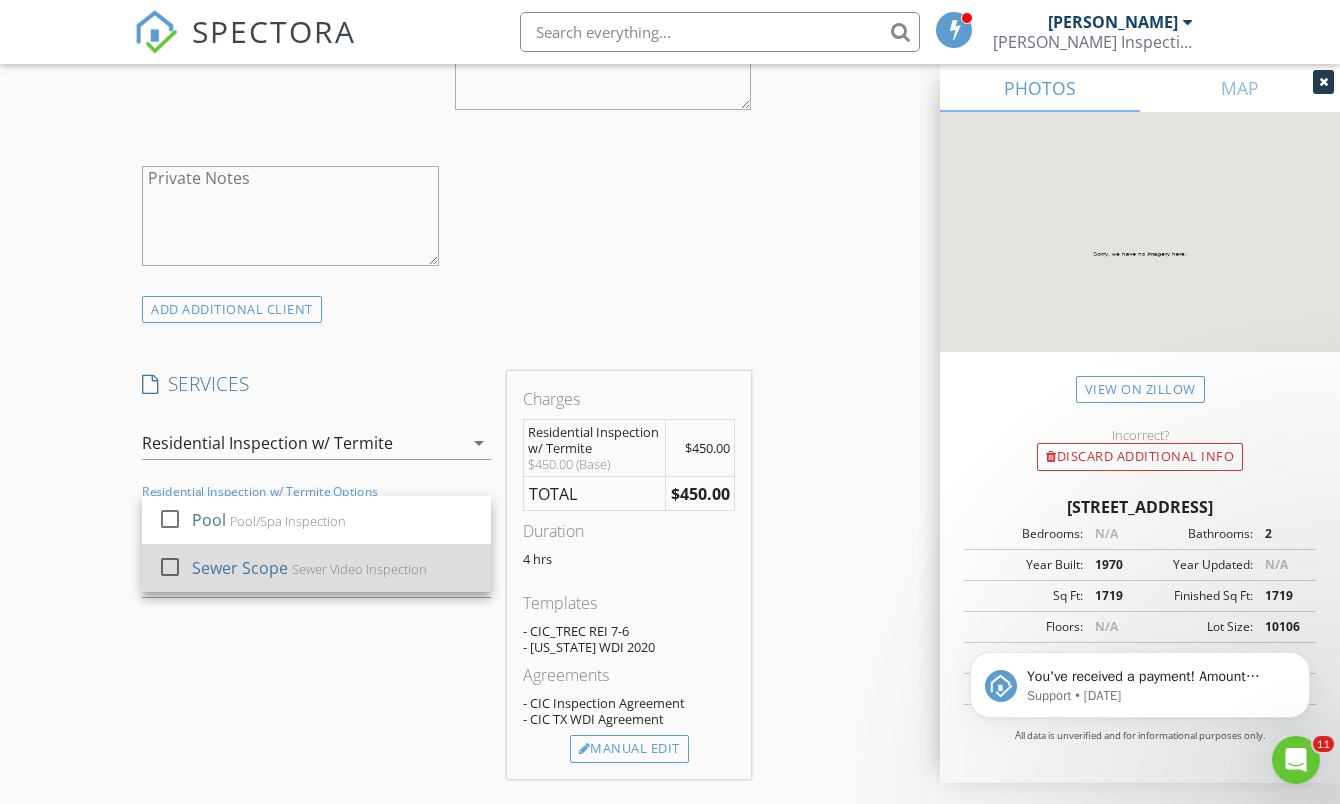 click on "Sewer Video Inspection" at bounding box center [359, 569] 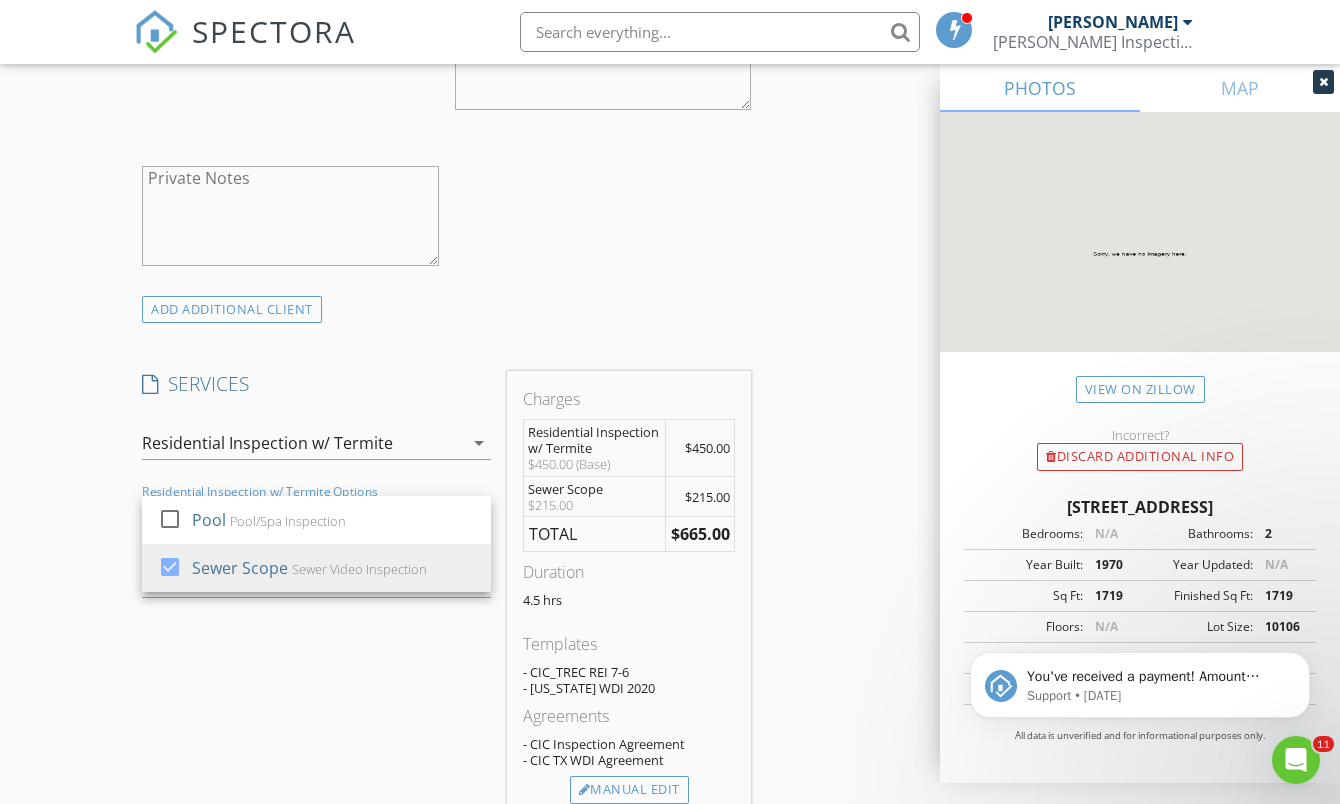 click on "SERVICES
check_box_outline_blank   WDI INSPECTION   WDI Inspection Fee check_box_outline_blank   Re-Inspection   Re-inspection. check_box_outline_blank   11 Month   11 Month Builder Warranty Inspection check_box_outline_blank   Partial   Partial/Single Item Inspection check_box_outline_blank   Phase I   Phase I Inspection (Slab Pre-Pour Inspection) check_box_outline_blank   Phase II   Phase II Inspection (Pre-Drywall) check_box_outline_blank   Sewer Scope   Sewer Camera Inspection check_box   Residential Inspection w/ Termite   General Residential Inspection With Termite Inspection check_box_outline_blank   New Construction Residential Inspection    General Home Inspection (New Construction) Residential Inspection w/ Termite arrow_drop_down   check_box_outline_blank   Pool   Pool/Spa Inspection check_box   Sewer Scope   Sewer Video Inspection Residential Inspection w/ Termite Options Sewer Scope arrow_drop_down   Select Discount Code arrow_drop_down" at bounding box center [316, 595] 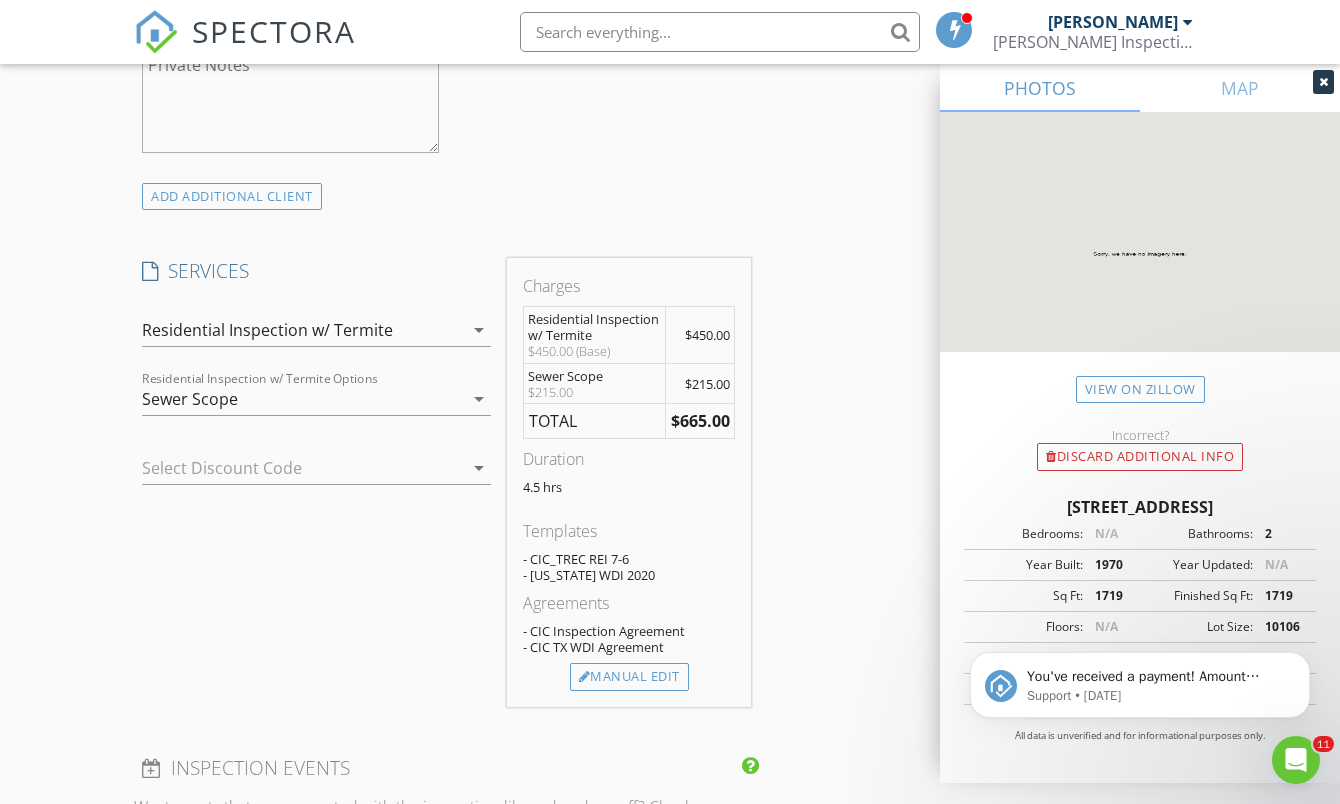scroll, scrollTop: 1451, scrollLeft: 0, axis: vertical 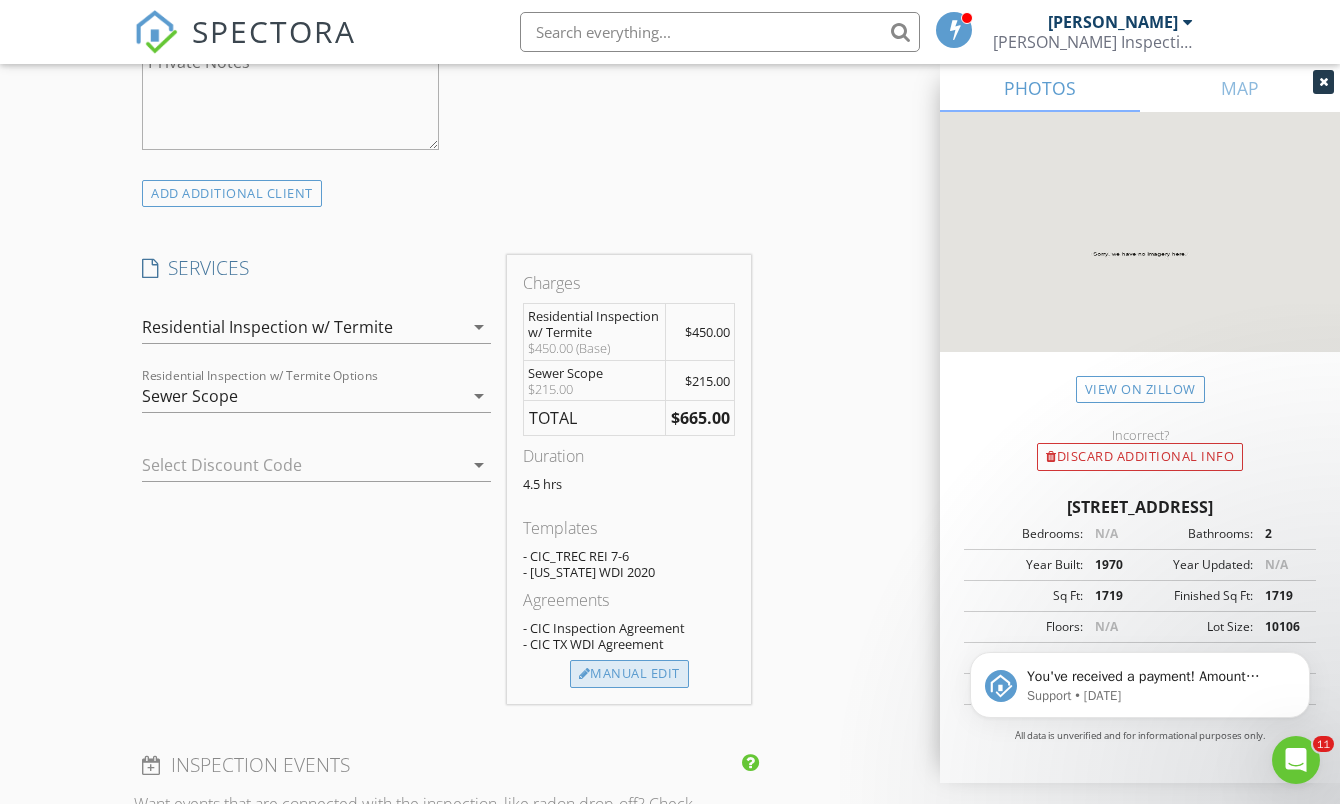 click on "Manual Edit" at bounding box center (629, 674) 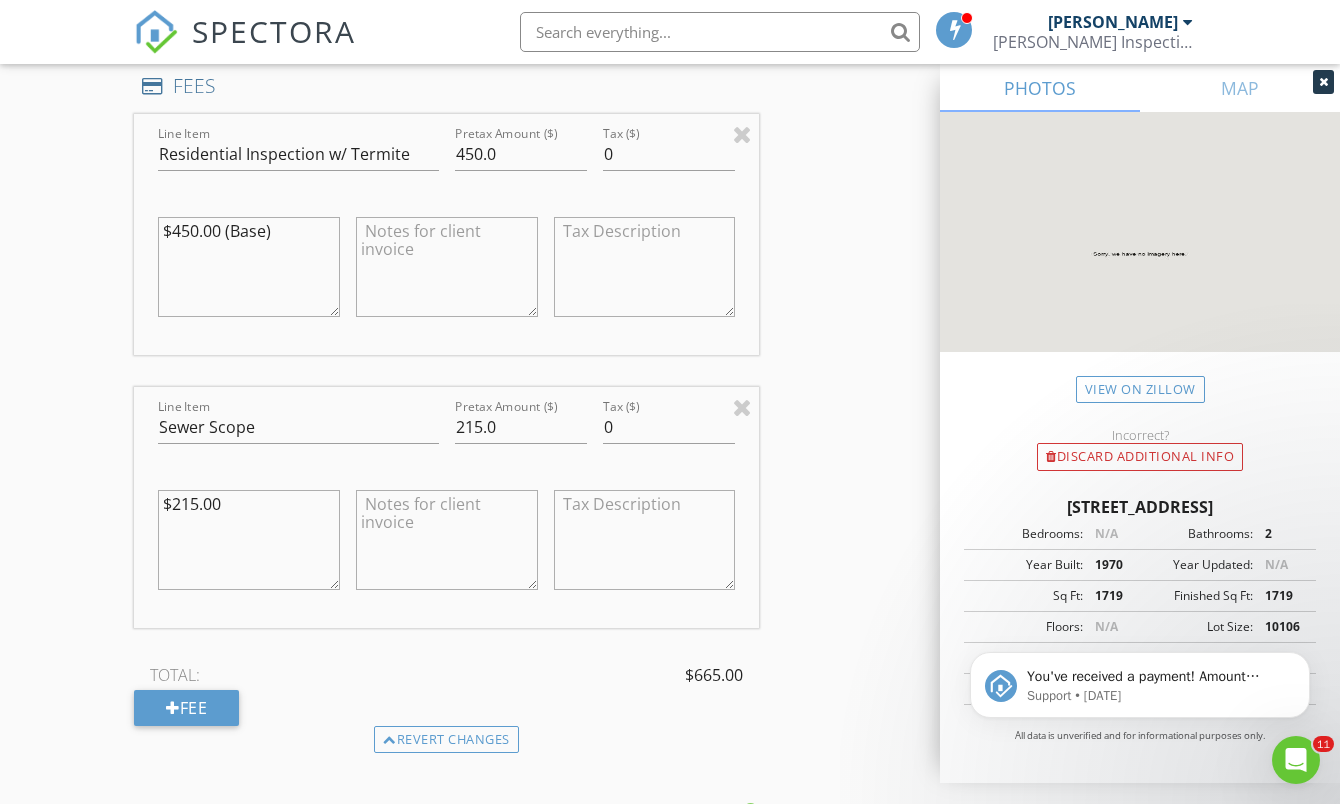 scroll, scrollTop: 1847, scrollLeft: 0, axis: vertical 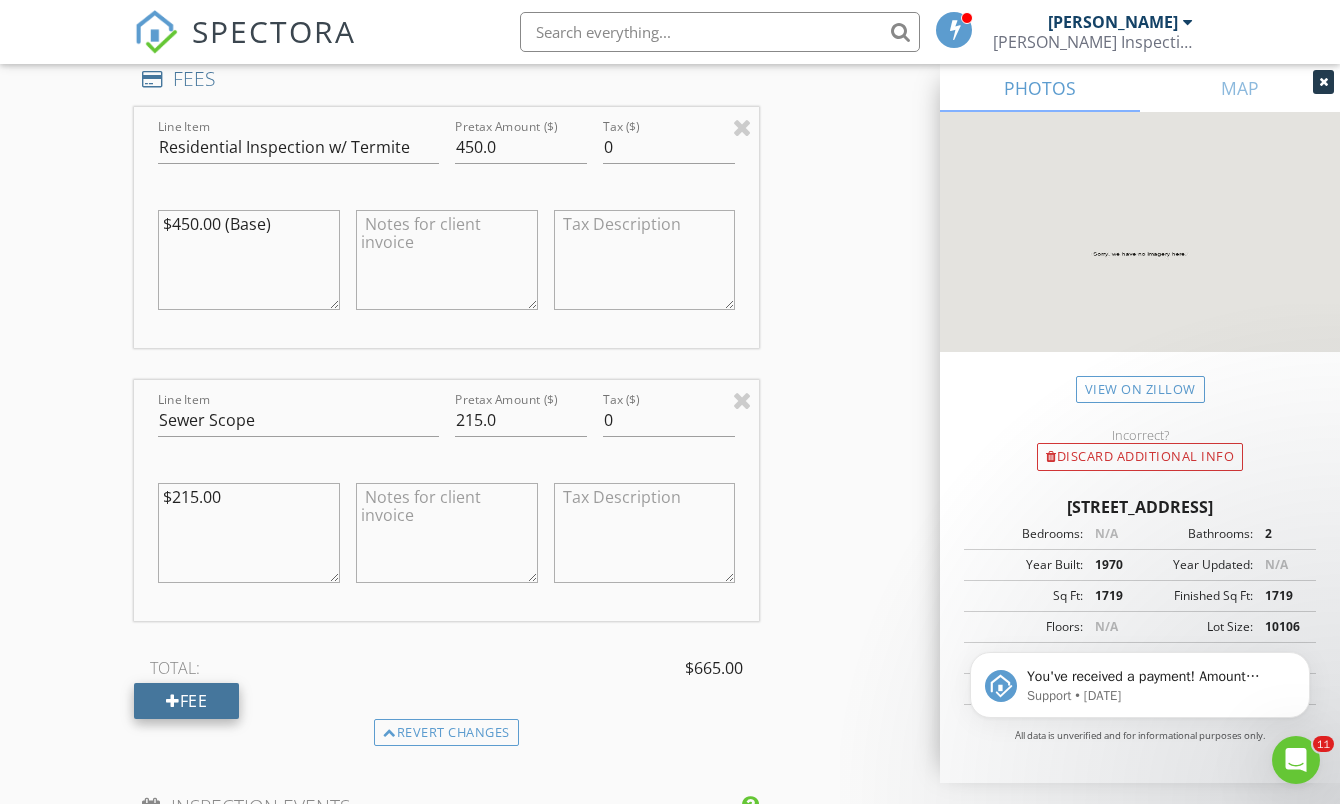 click on "Fee" at bounding box center [186, 701] 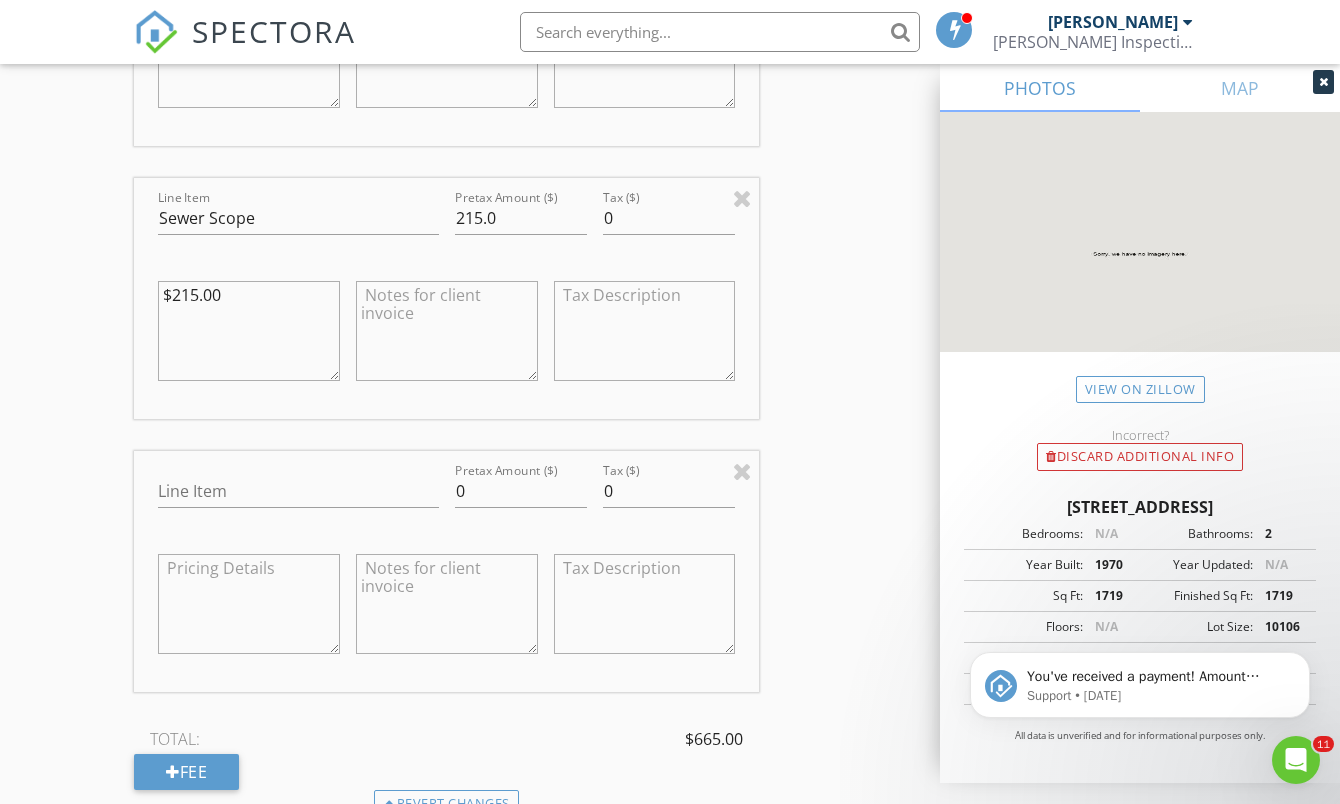 scroll, scrollTop: 2060, scrollLeft: 0, axis: vertical 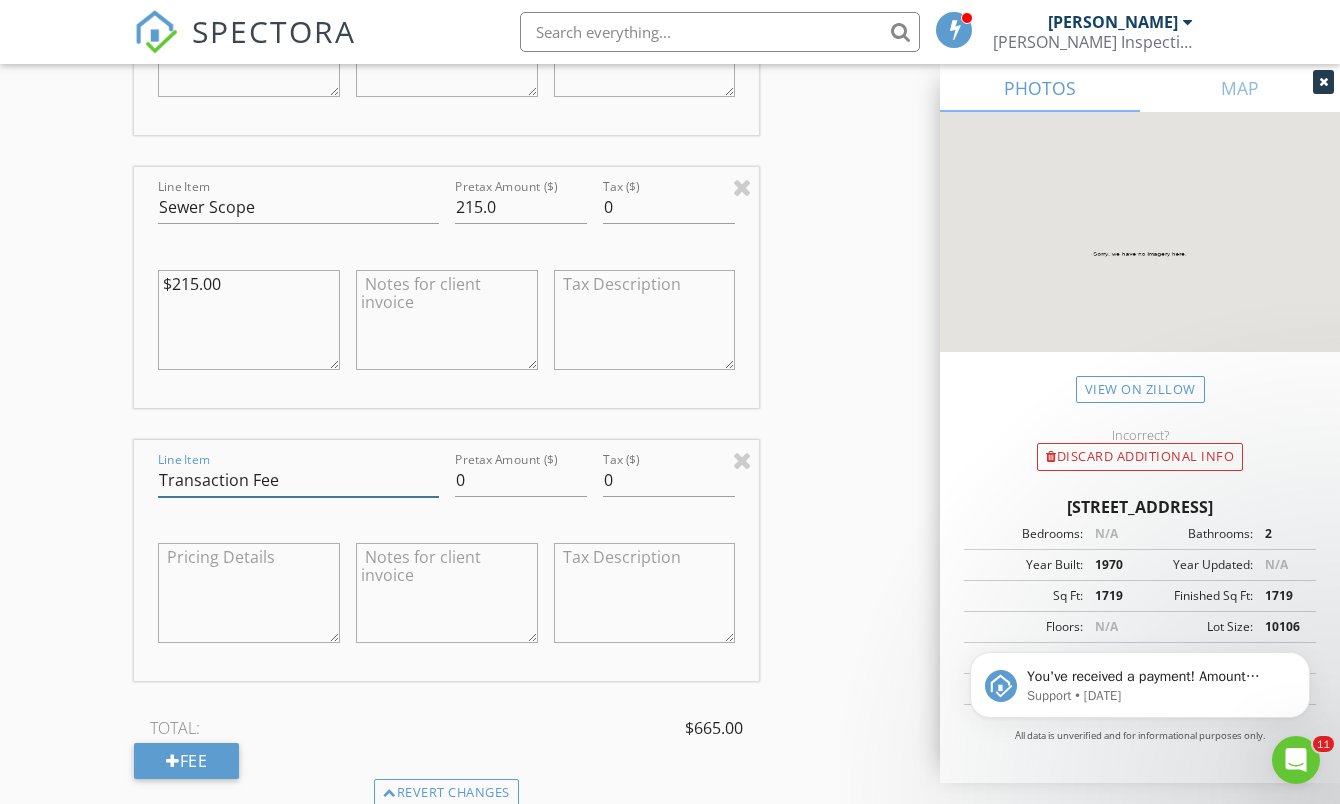 type on "Transaction Fee" 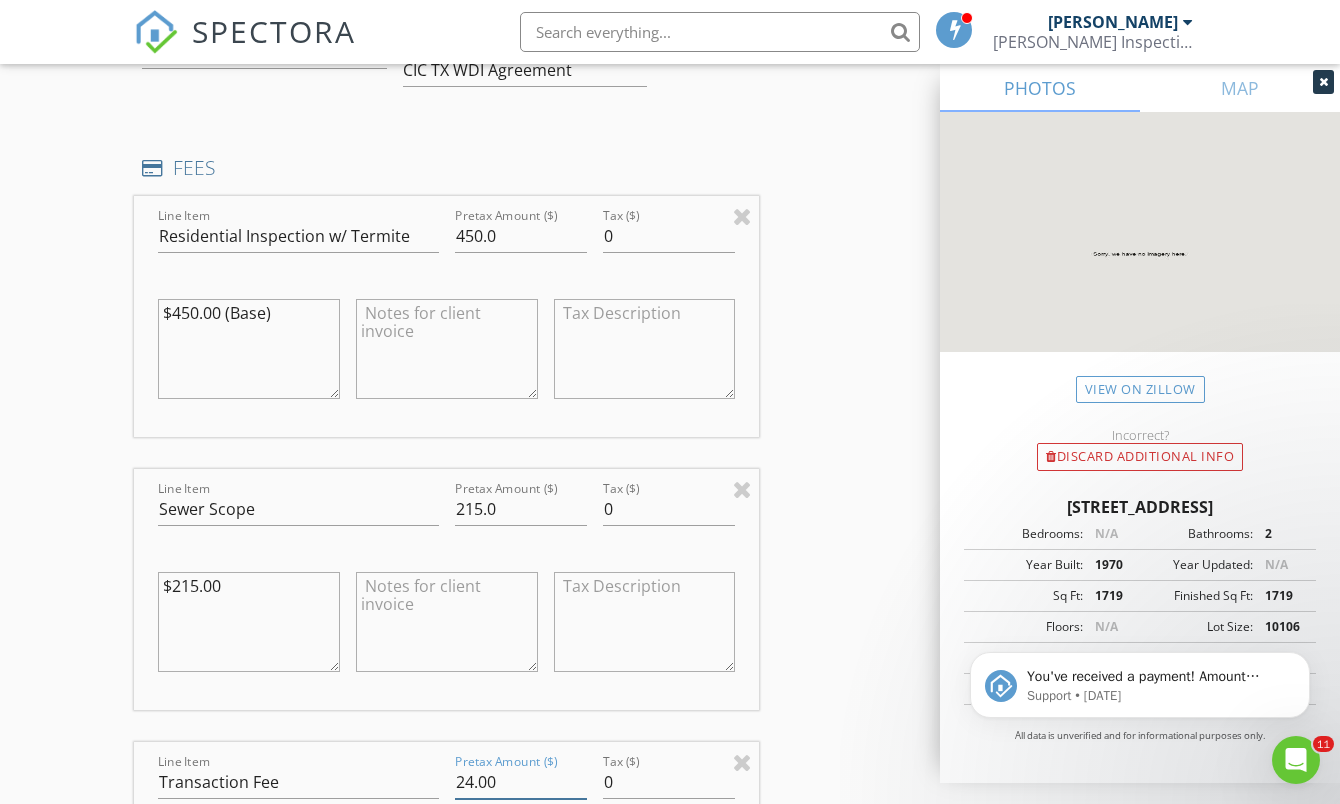 scroll, scrollTop: 1762, scrollLeft: 0, axis: vertical 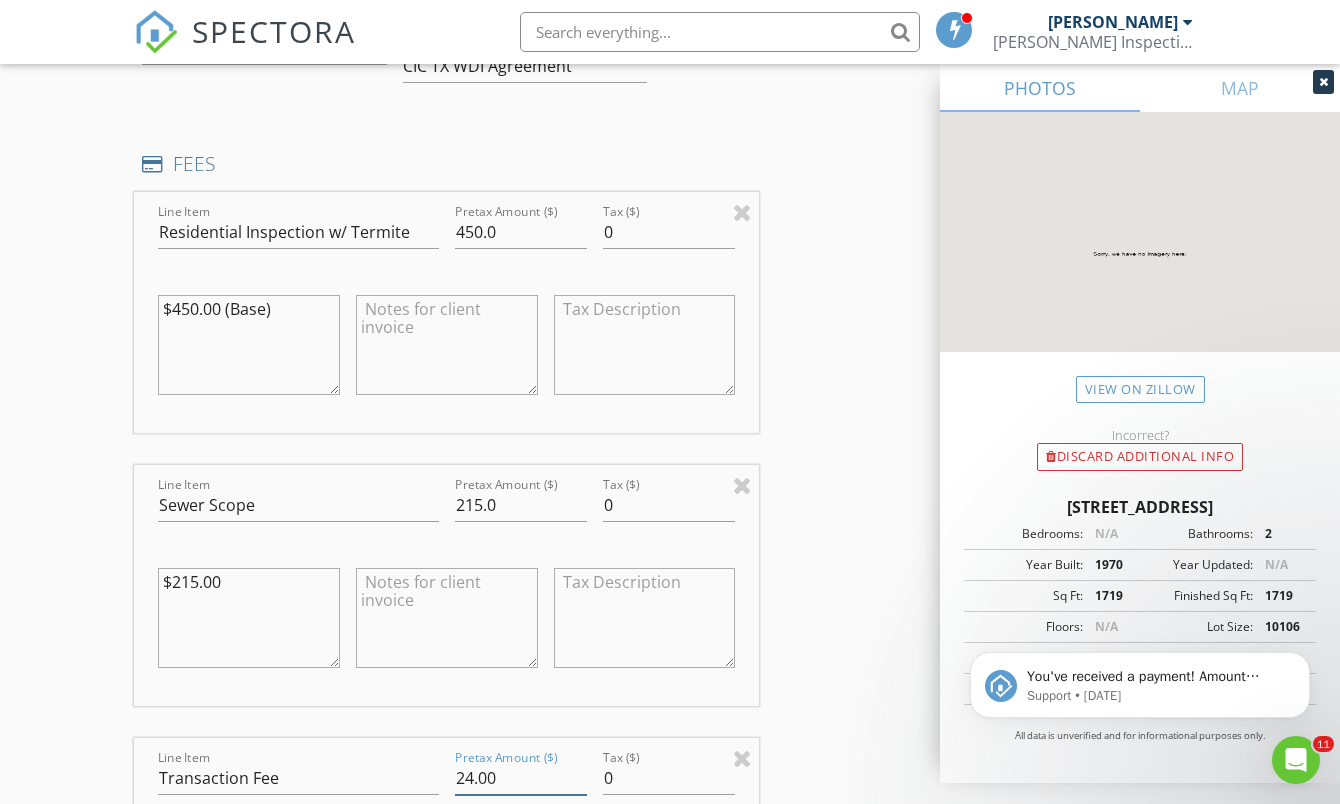 type on "24.00" 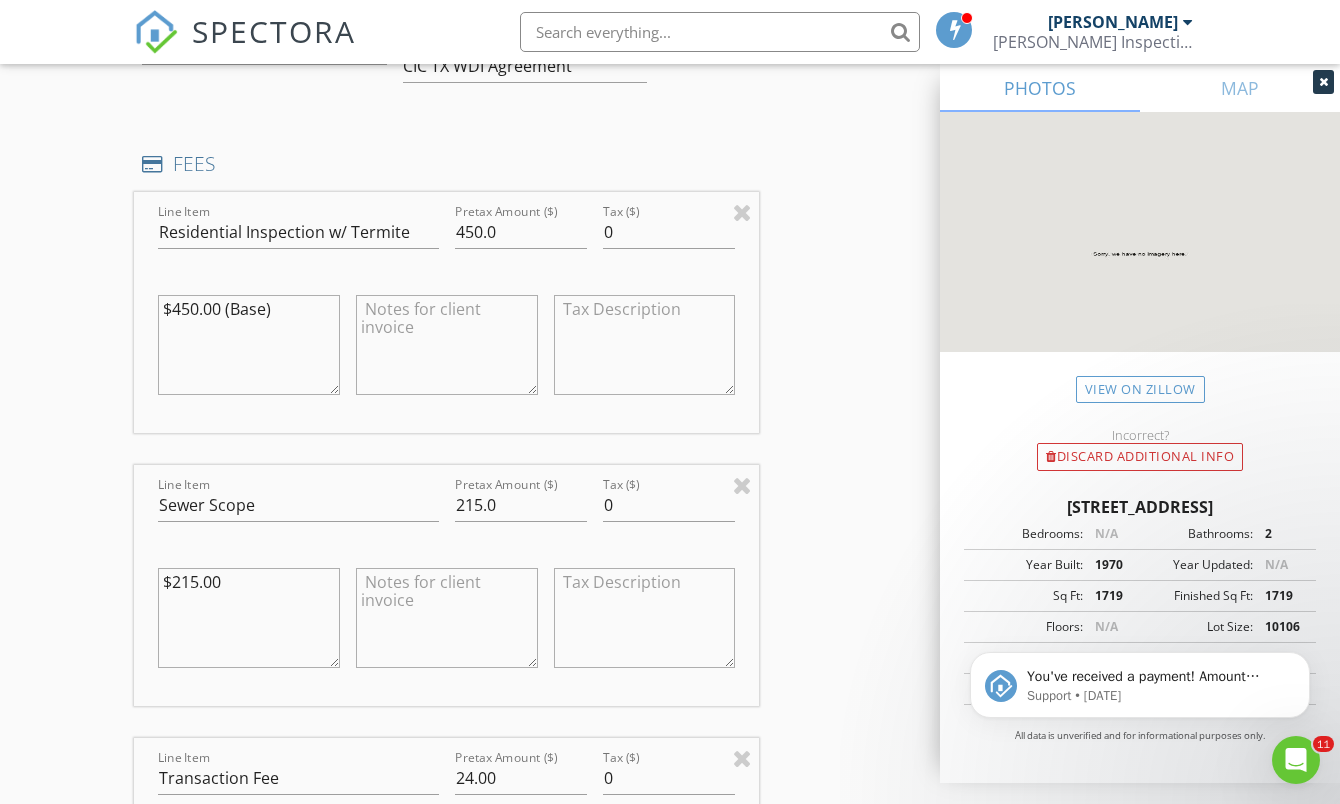 click at bounding box center [447, 345] 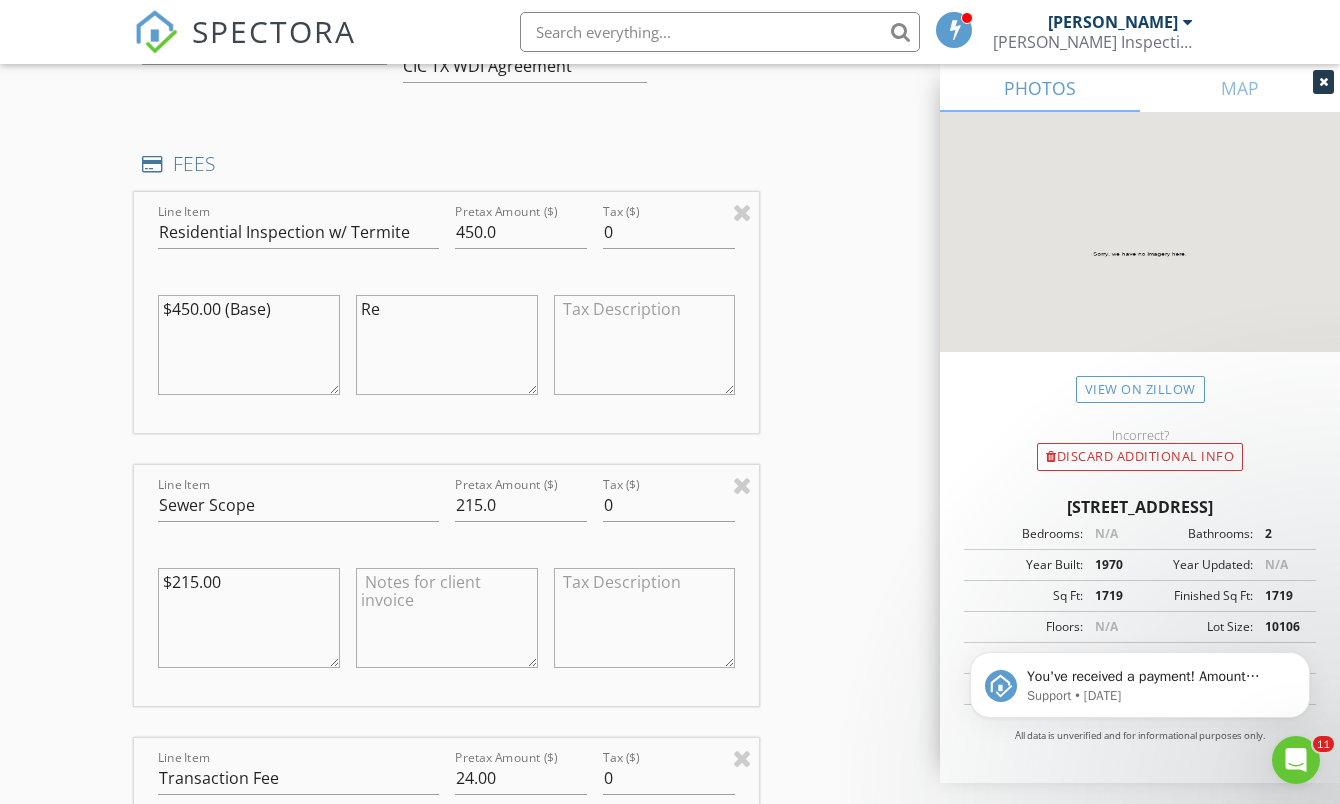 type on "R" 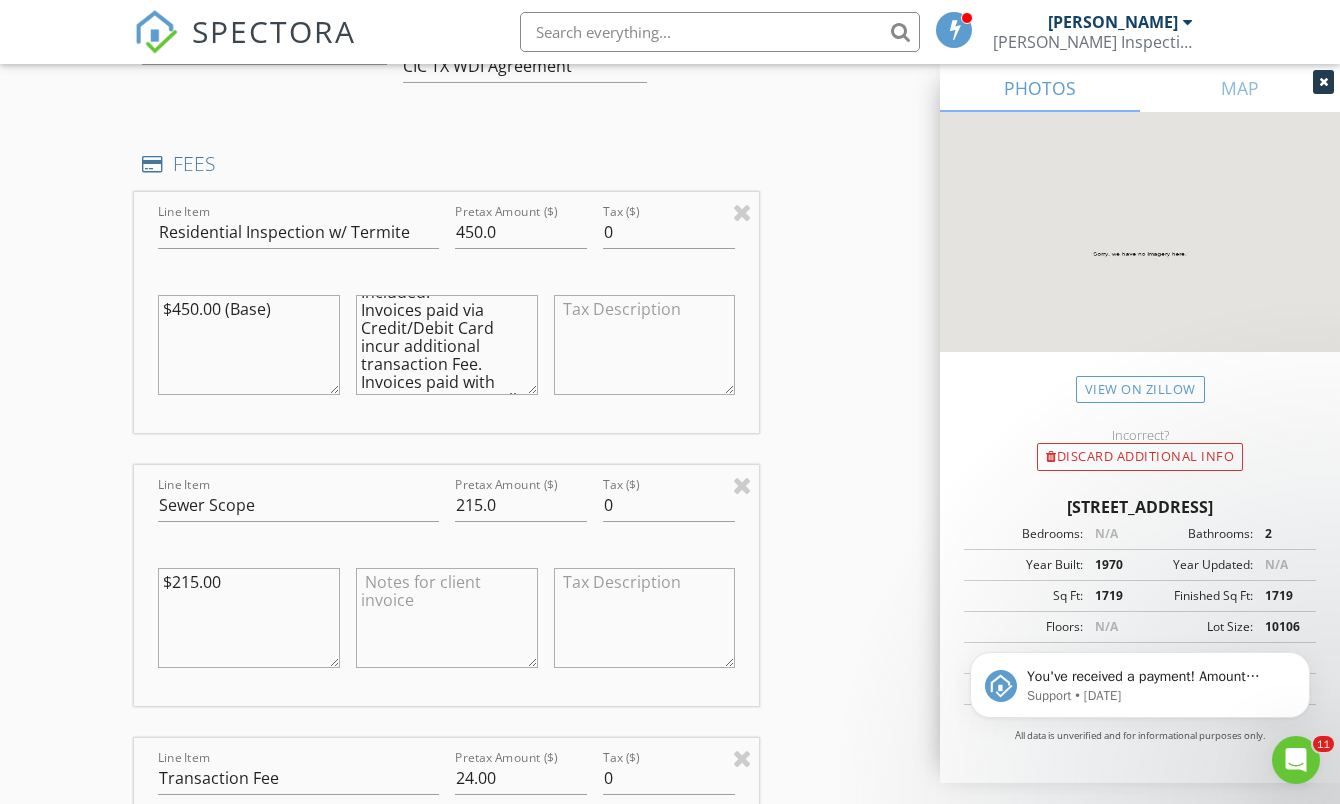 scroll, scrollTop: 107, scrollLeft: 0, axis: vertical 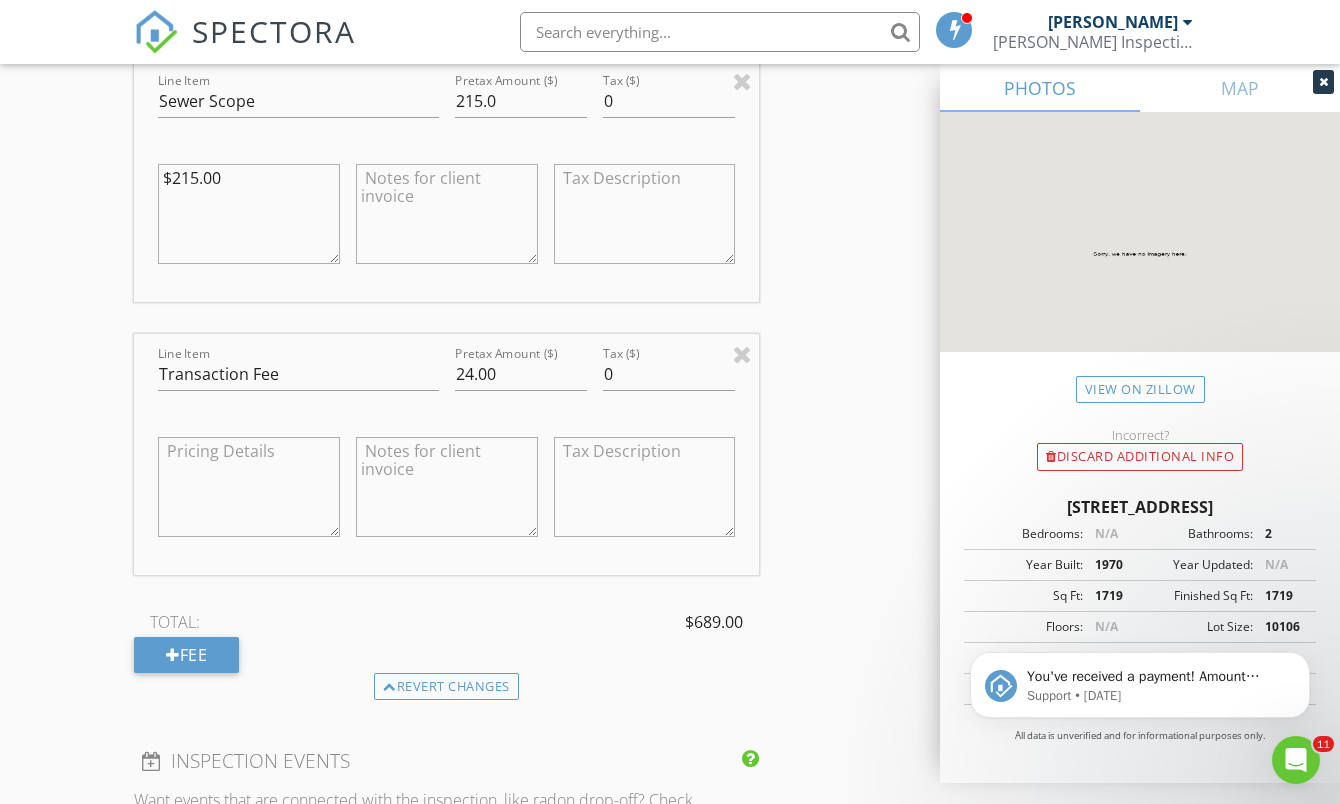 type on "General Home Inspection (800sqft-1999sqft) Termite & Infrared scan Included.
Invoices paid via Credit/Debit Card incur additional transaction Fee.
Invoices paid with Cash/Zelle do not have additional fees." 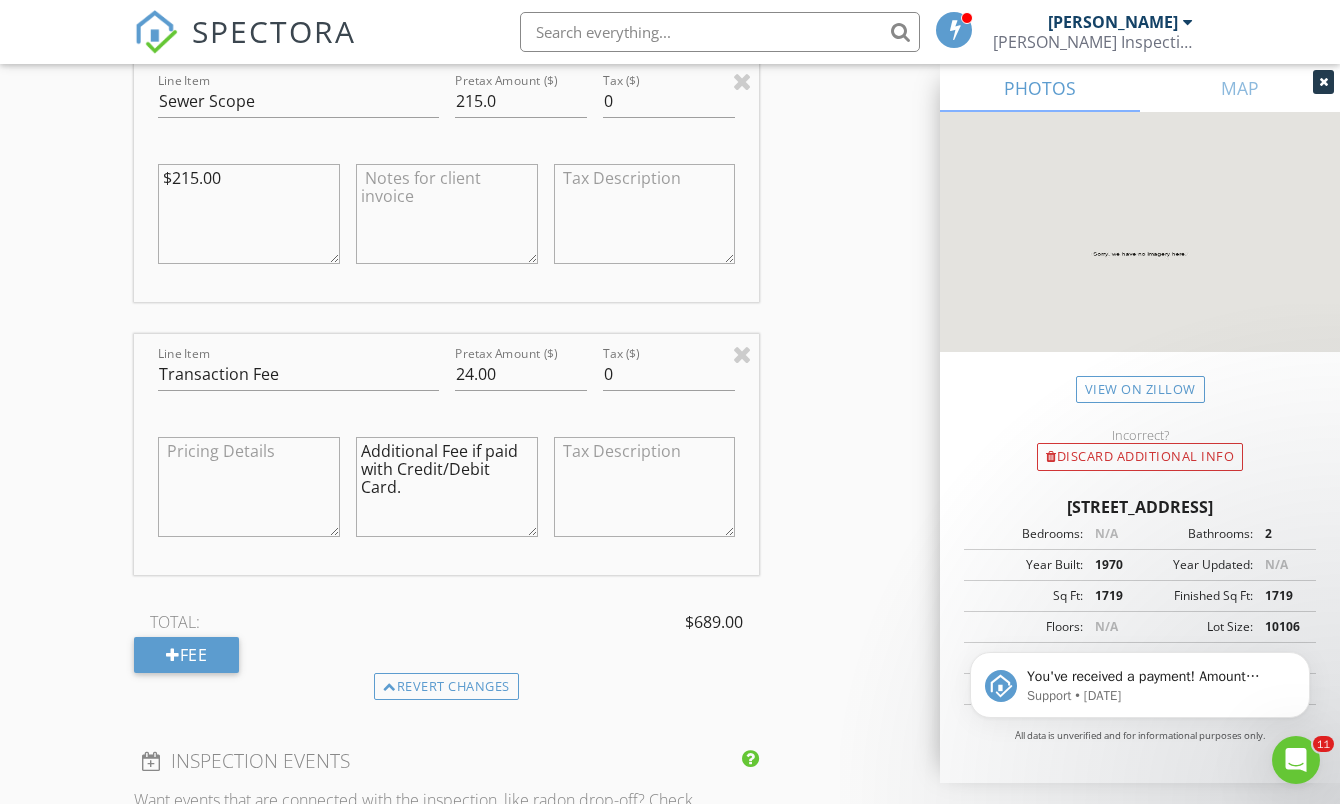 type on "Additional Fee if paid with Credit/Debit Card." 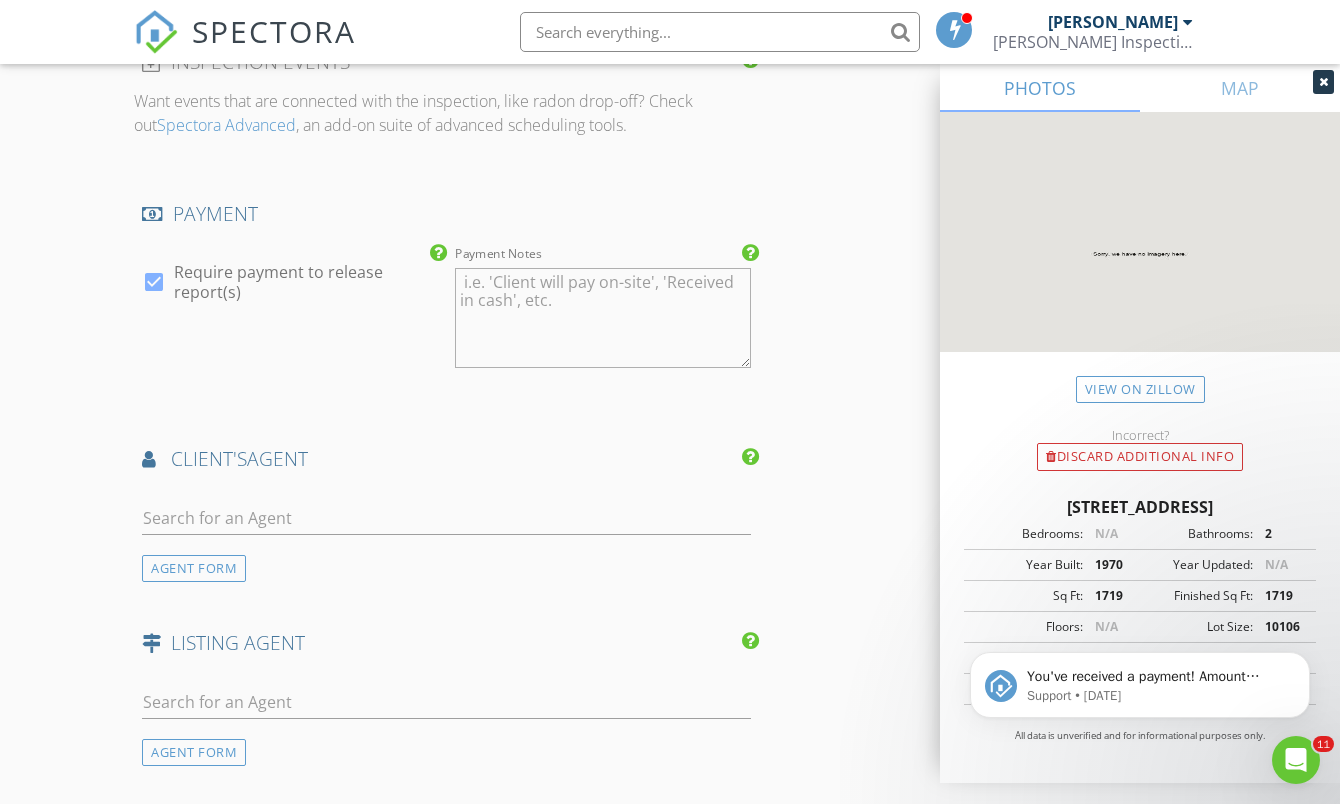 scroll, scrollTop: 2892, scrollLeft: 0, axis: vertical 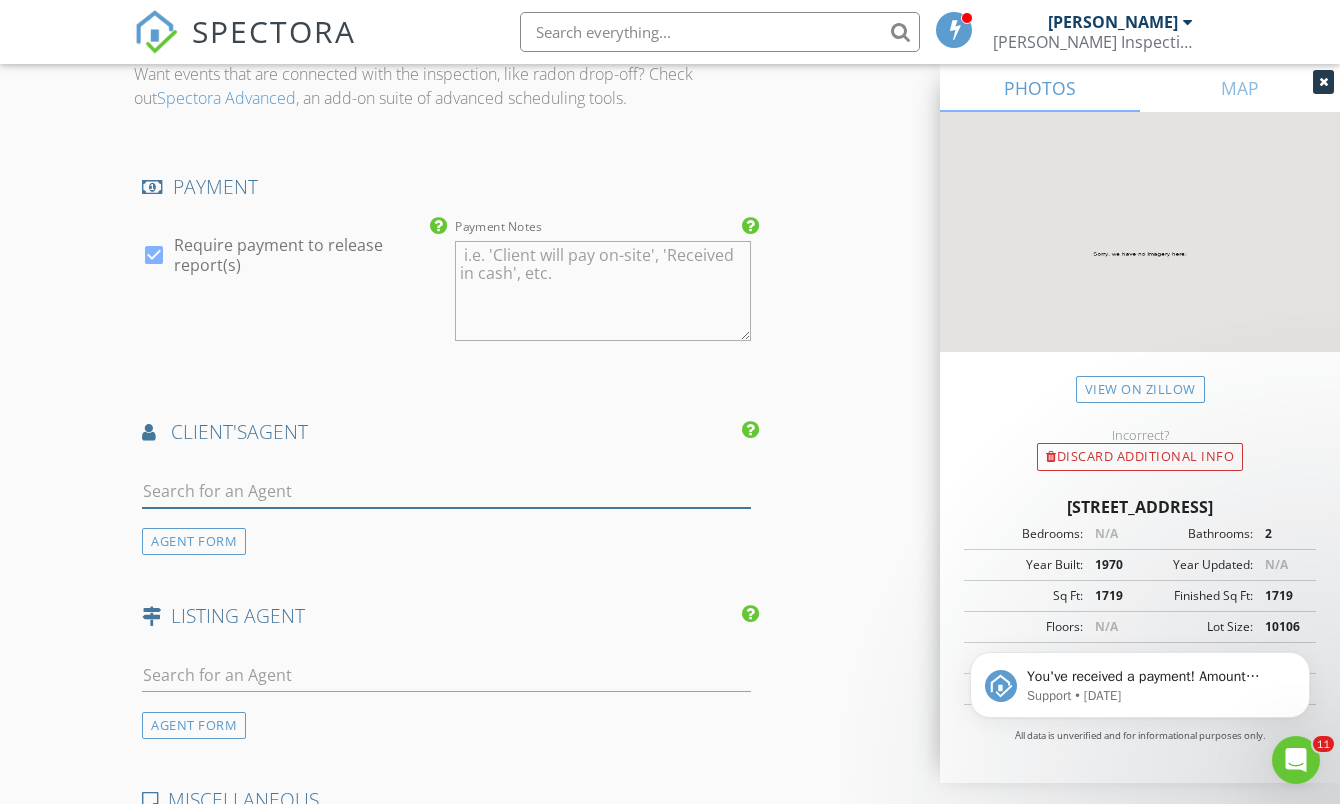 click at bounding box center [446, 491] 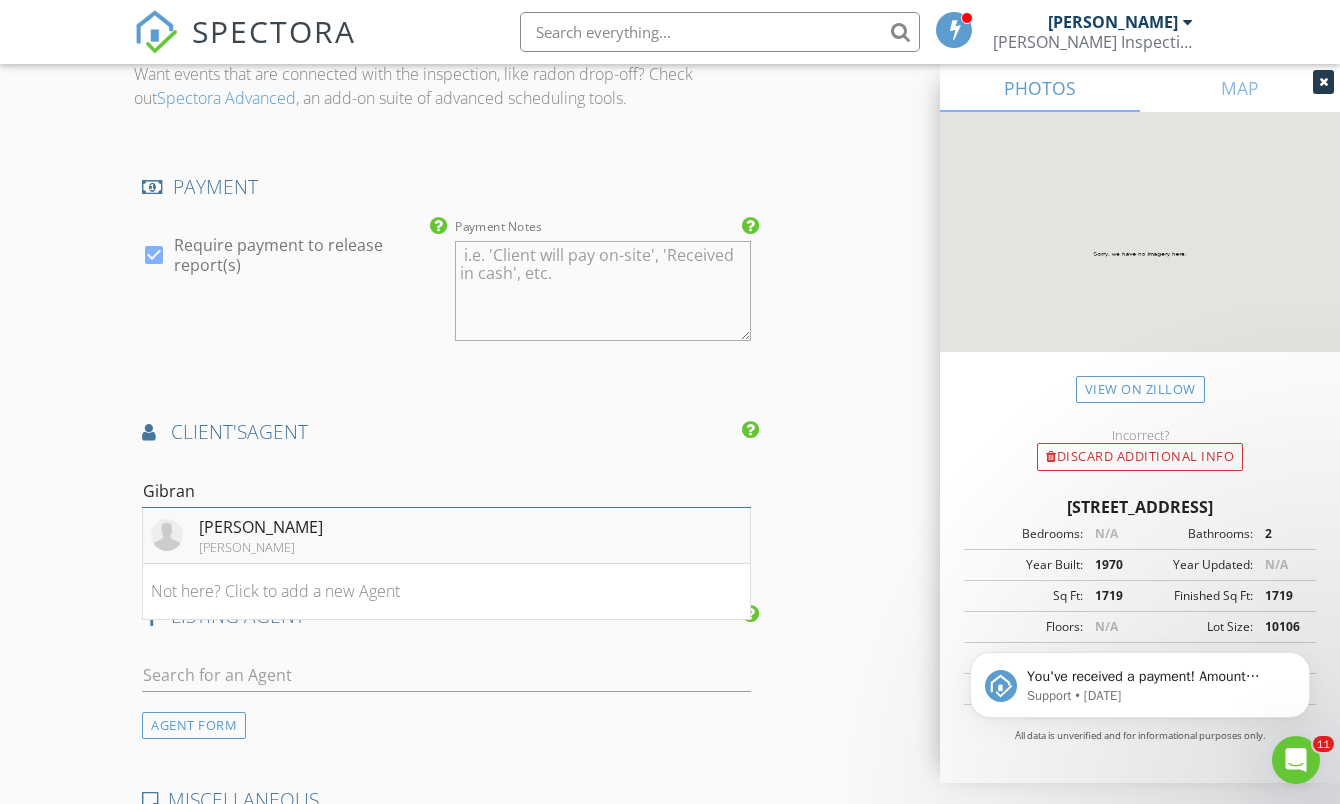 type on "Gibran" 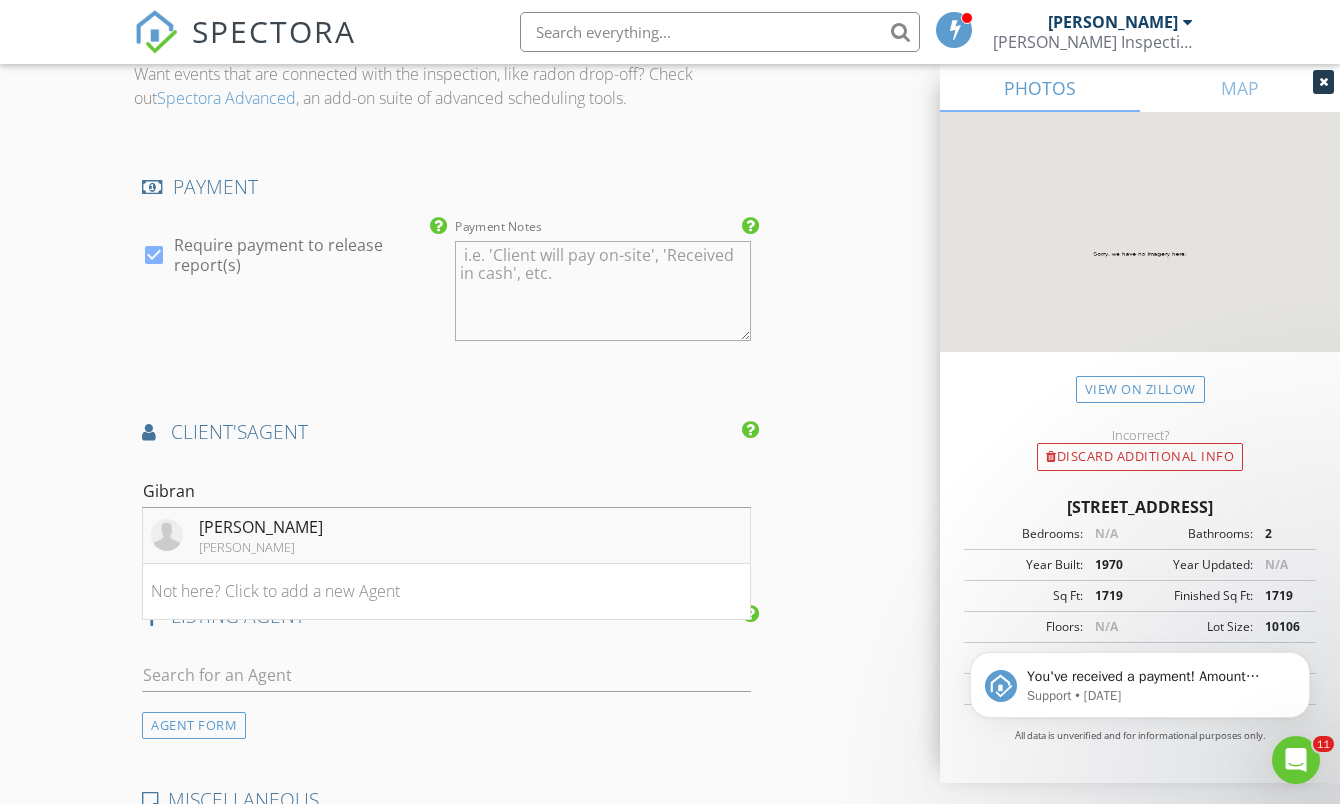 click on "[PERSON_NAME]" at bounding box center [261, 527] 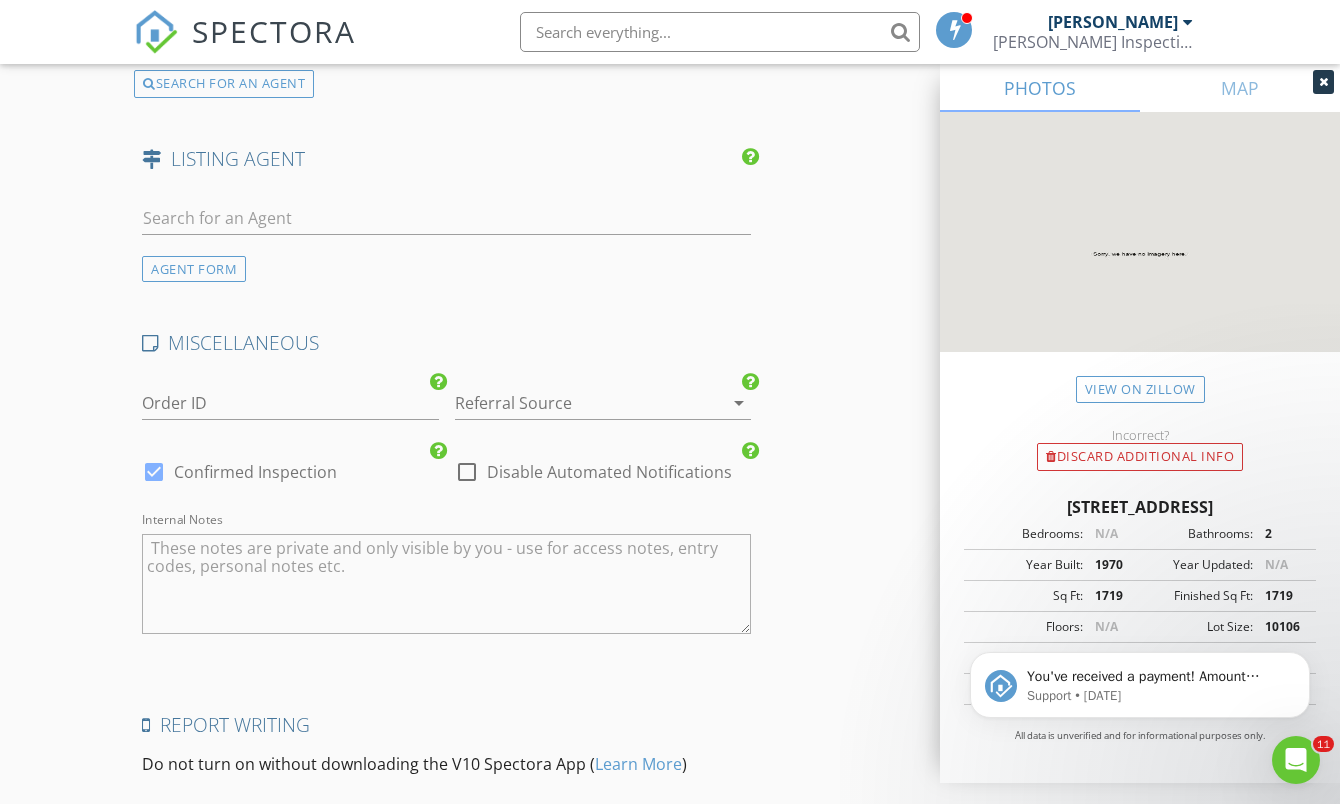 scroll, scrollTop: 3803, scrollLeft: 0, axis: vertical 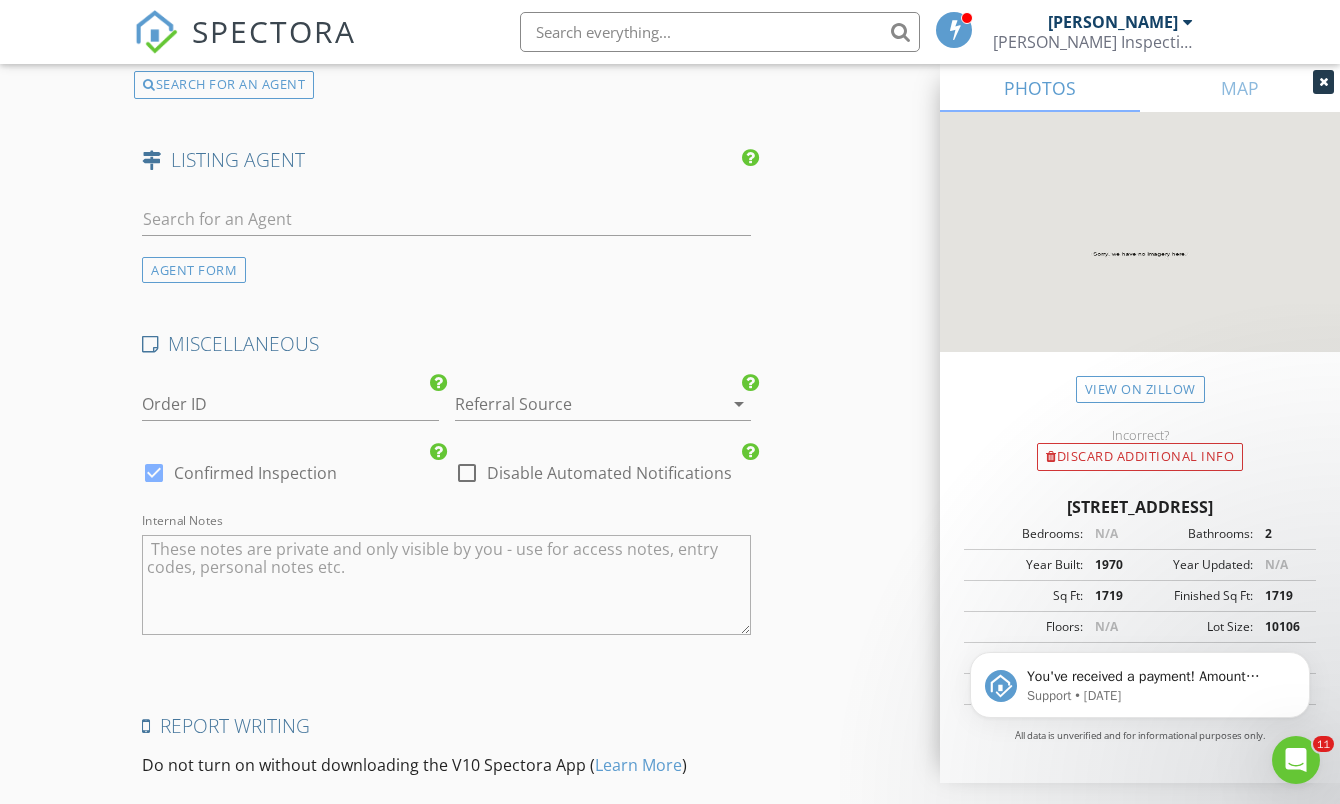 click on "arrow_drop_down" at bounding box center [739, 404] 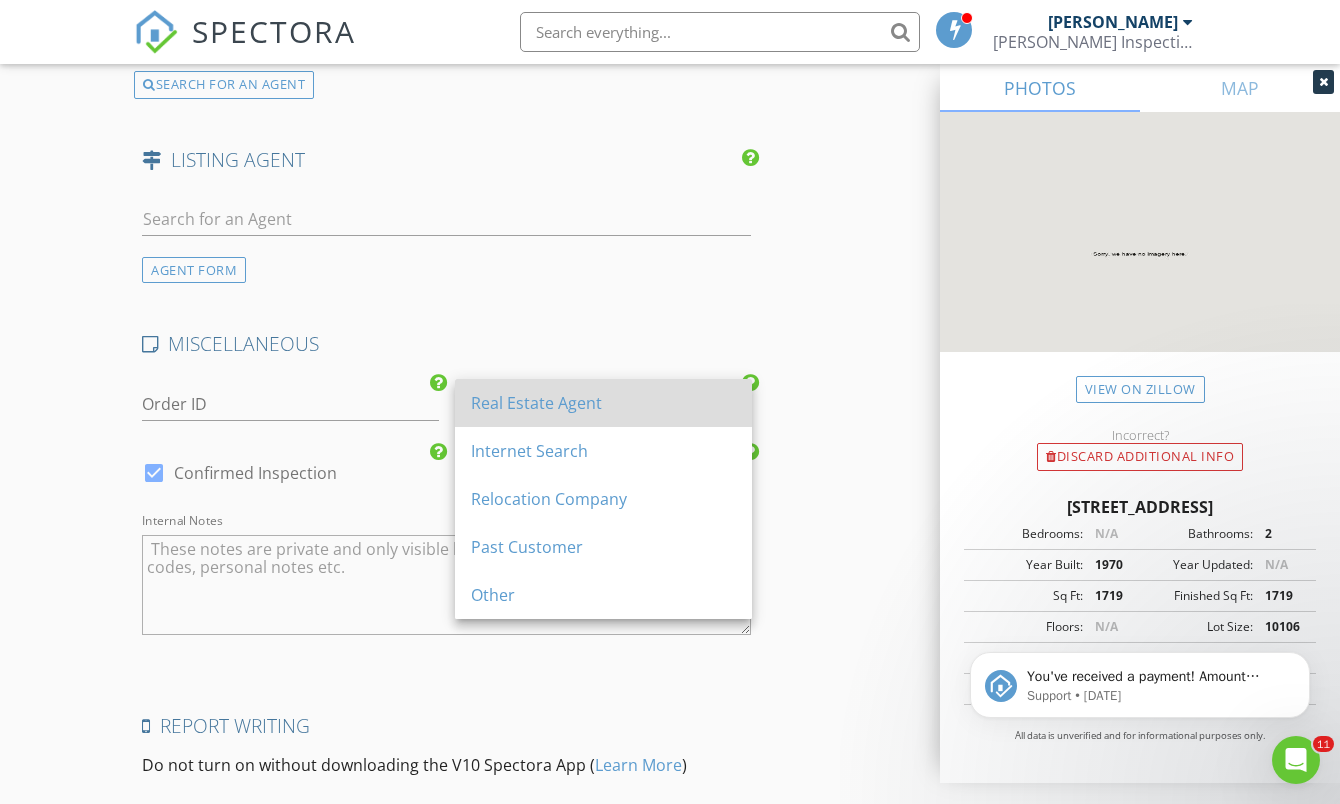 click on "Real Estate Agent" at bounding box center [603, 403] 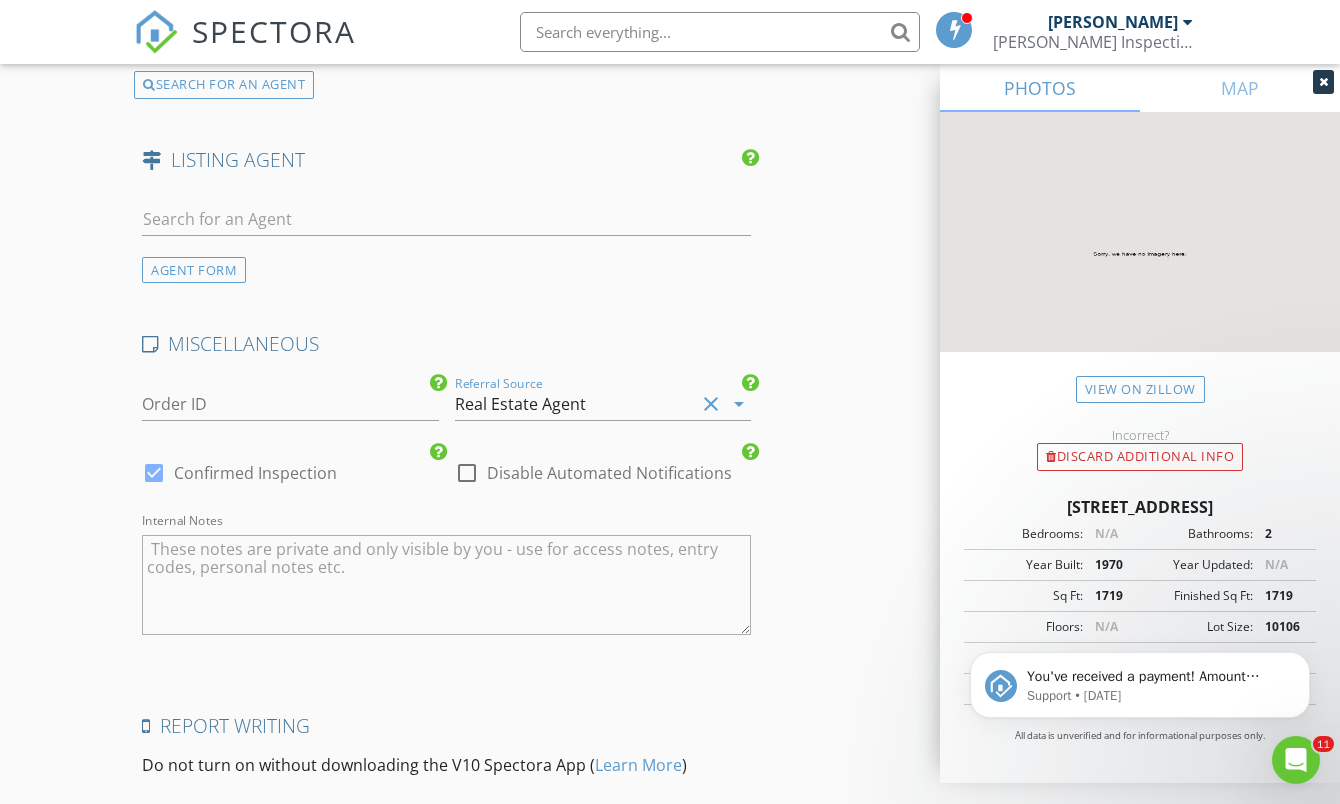 click on "INSPECTOR(S)
check_box   Alfio Cocco   PRIMARY   Alfio Cocco arrow_drop_down   check_box_outline_blank Alfio Cocco specifically requested
Date/Time
07/11/2025 9:00 AM
Location
Address Search       Address 512 N 38th St   Unit   City Corsicana   State TX   Zip 75110   County Navarro     Square Feet 1719   Year Built 1970   Foundation Crawlspace arrow_drop_down     Alfio Cocco     59.1 miles     (an hour)
client
check_box Enable Client CC email for this inspection   Client Search     check_box_outline_blank Client is a Company/Organization     First Name Shane   Last Name Cobb   Email shanecobb2000@gmail.com   CC Email   Phone 214-980-8376           Notes   Private Notes
ADD ADDITIONAL client
SERVICES
check_box_outline_blank   WDI INSPECTION   WDI Inspection Fee" at bounding box center [670, -1297] 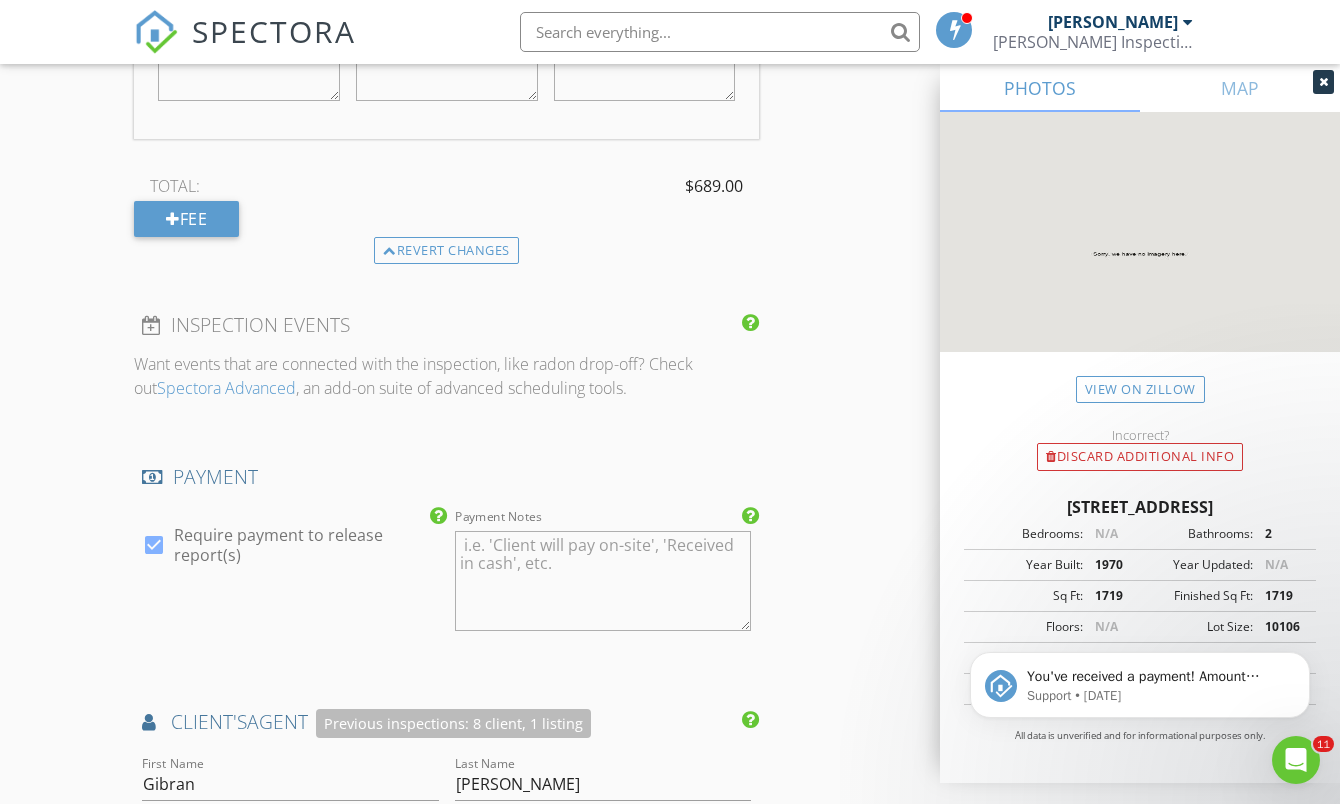 scroll, scrollTop: 2593, scrollLeft: 0, axis: vertical 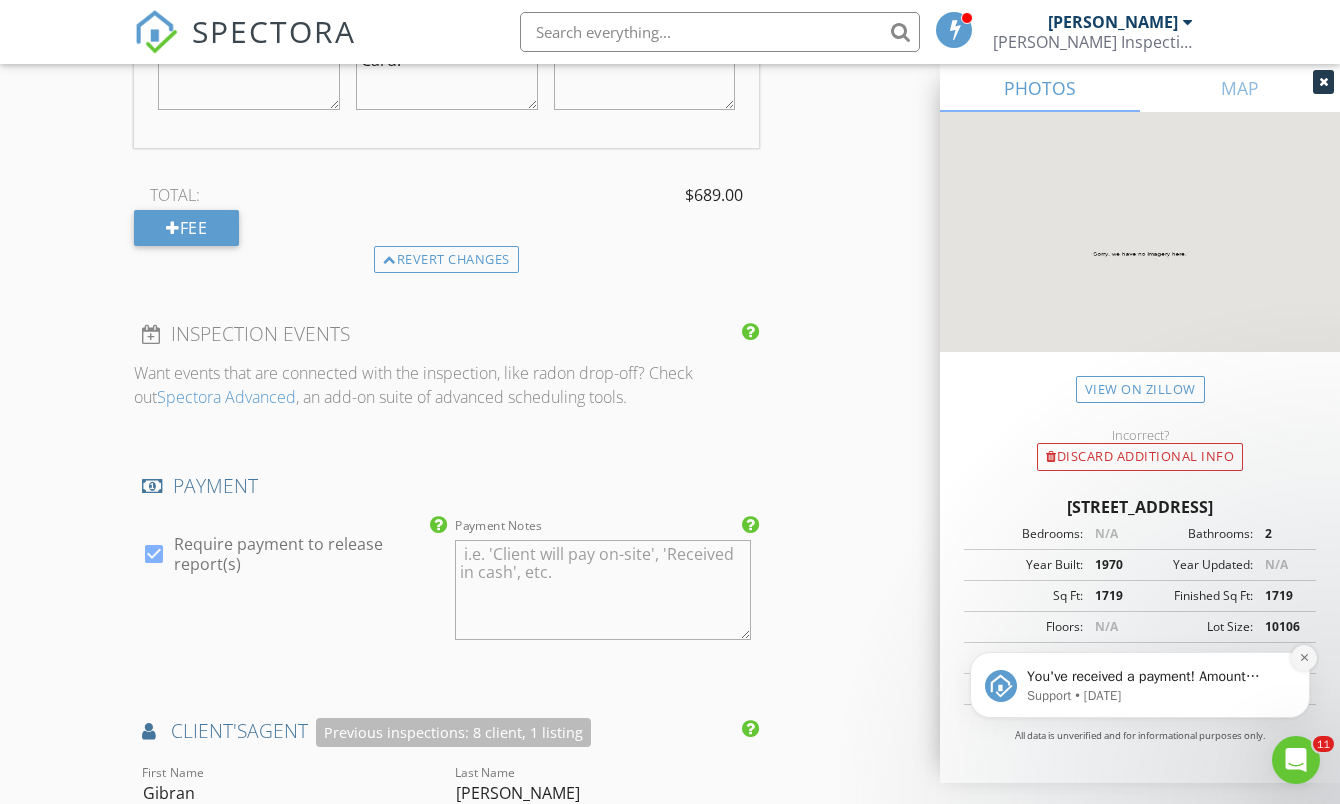 click 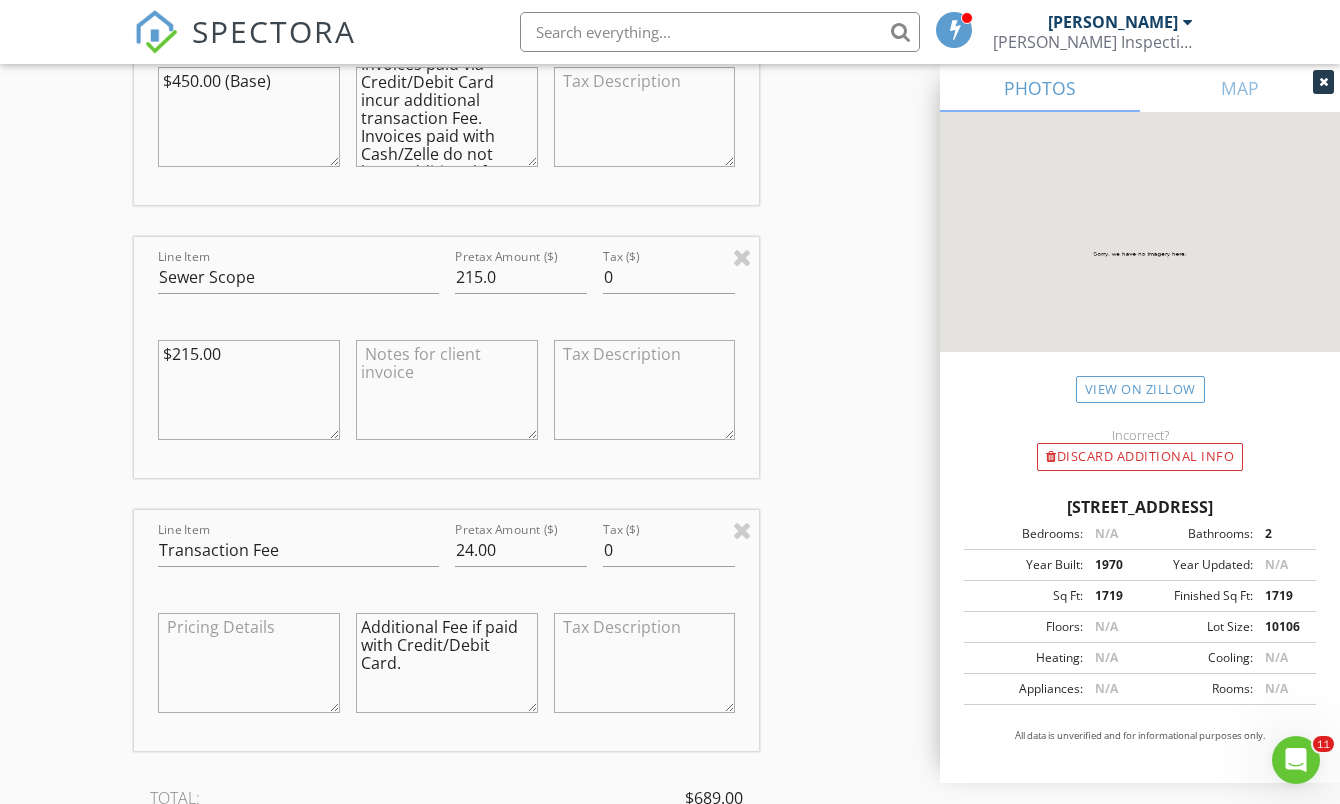 scroll, scrollTop: 1988, scrollLeft: 0, axis: vertical 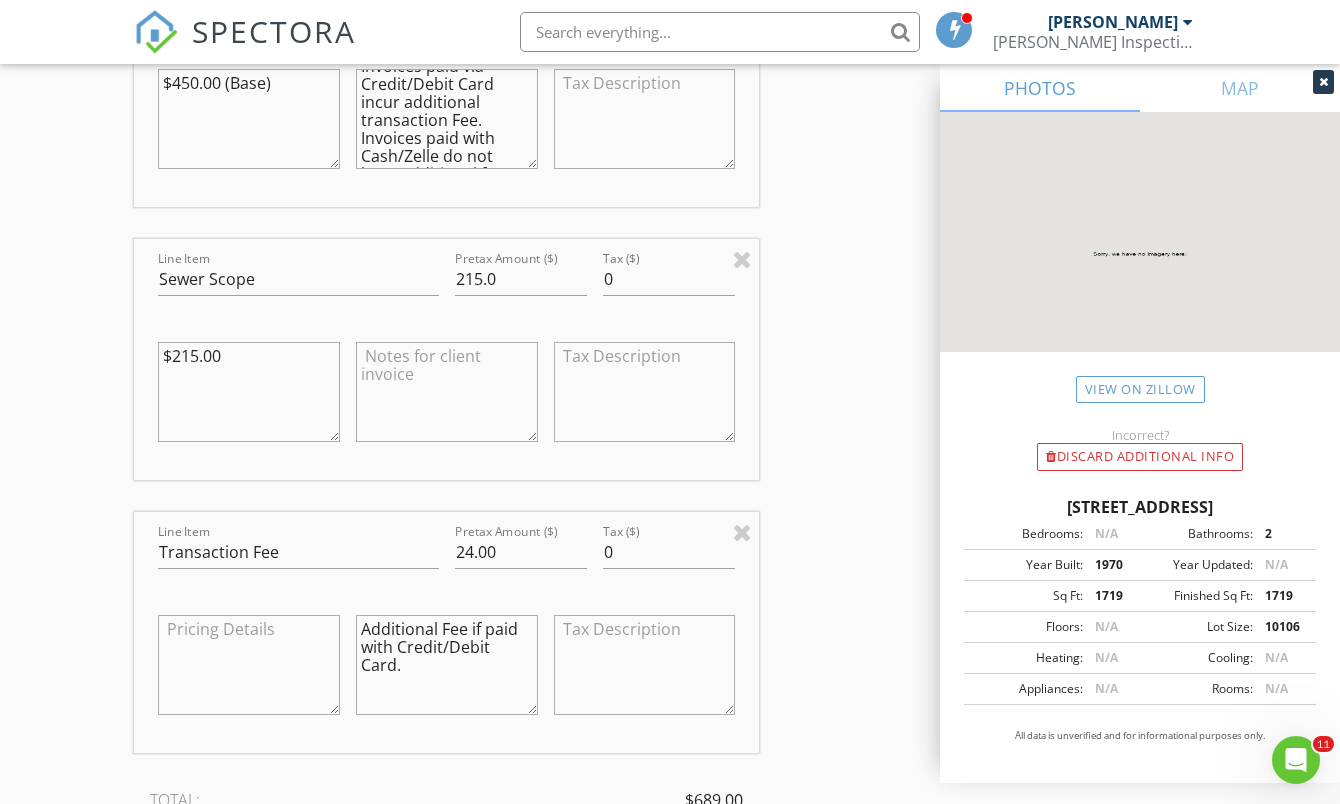 click on "Floors:" at bounding box center (1026, 627) 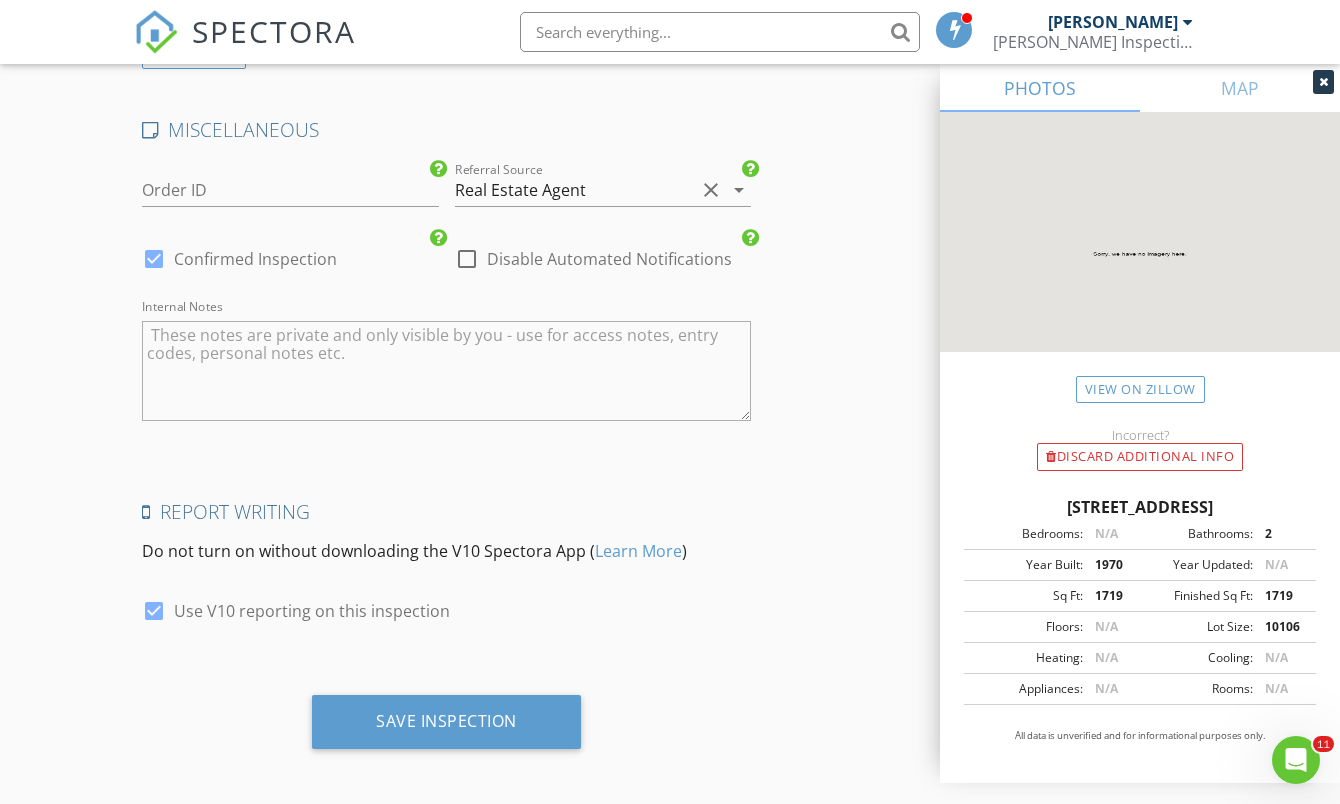 scroll, scrollTop: 4016, scrollLeft: 0, axis: vertical 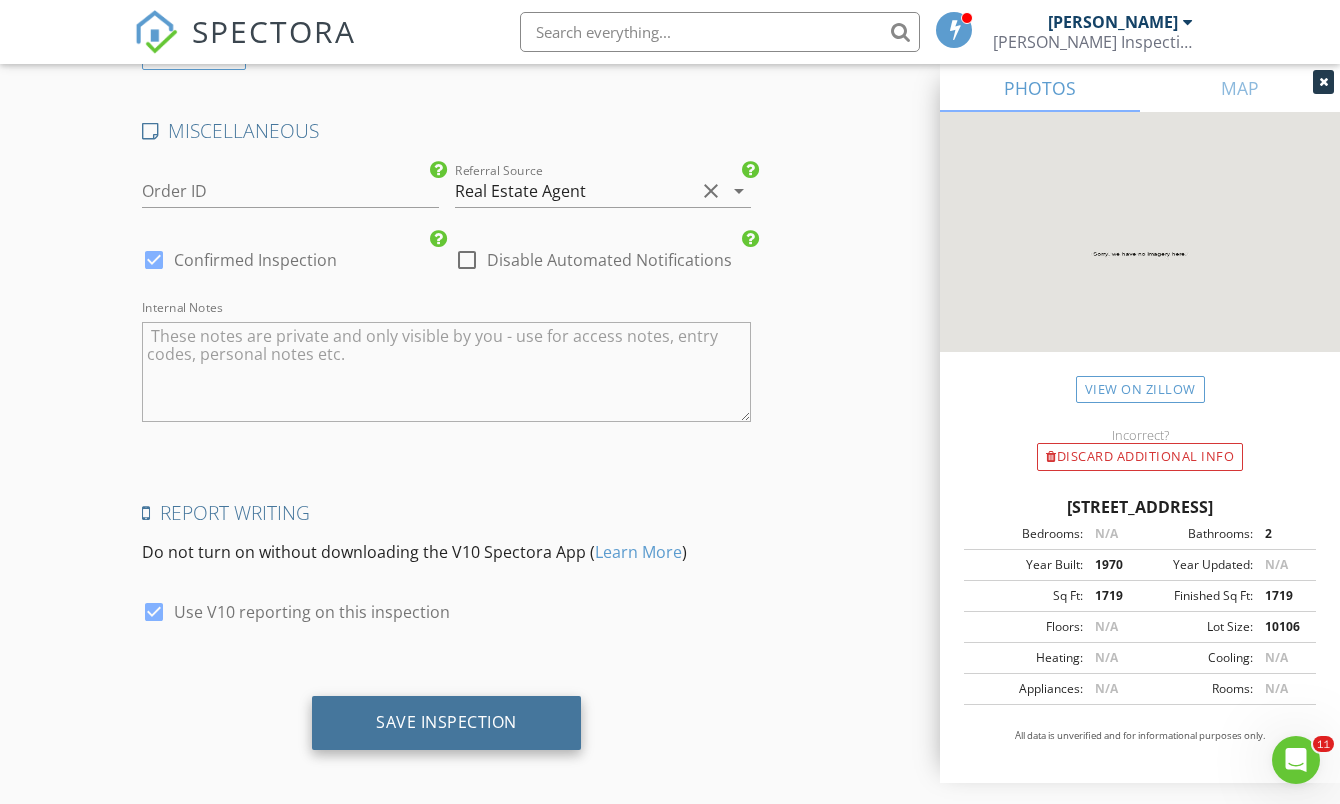 click on "Save Inspection" at bounding box center [446, 722] 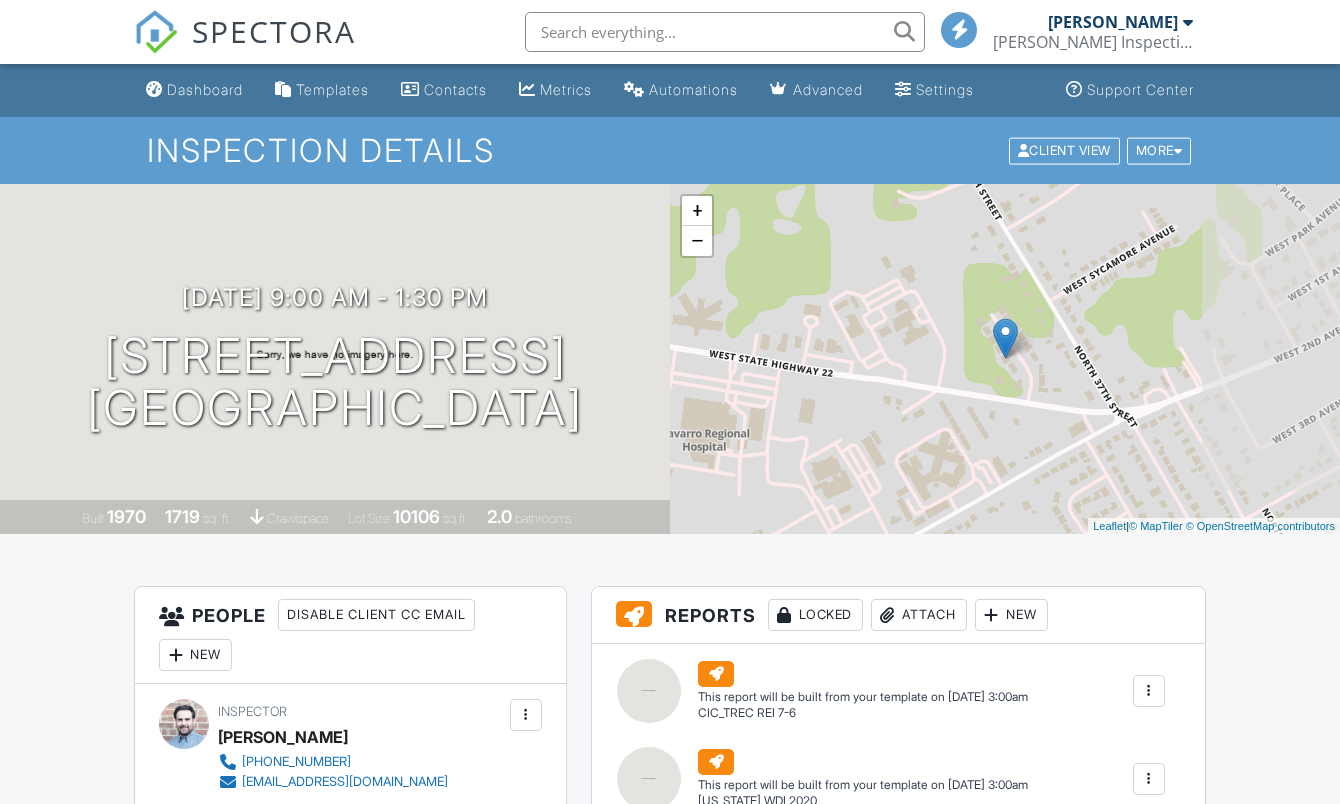 scroll, scrollTop: 0, scrollLeft: 0, axis: both 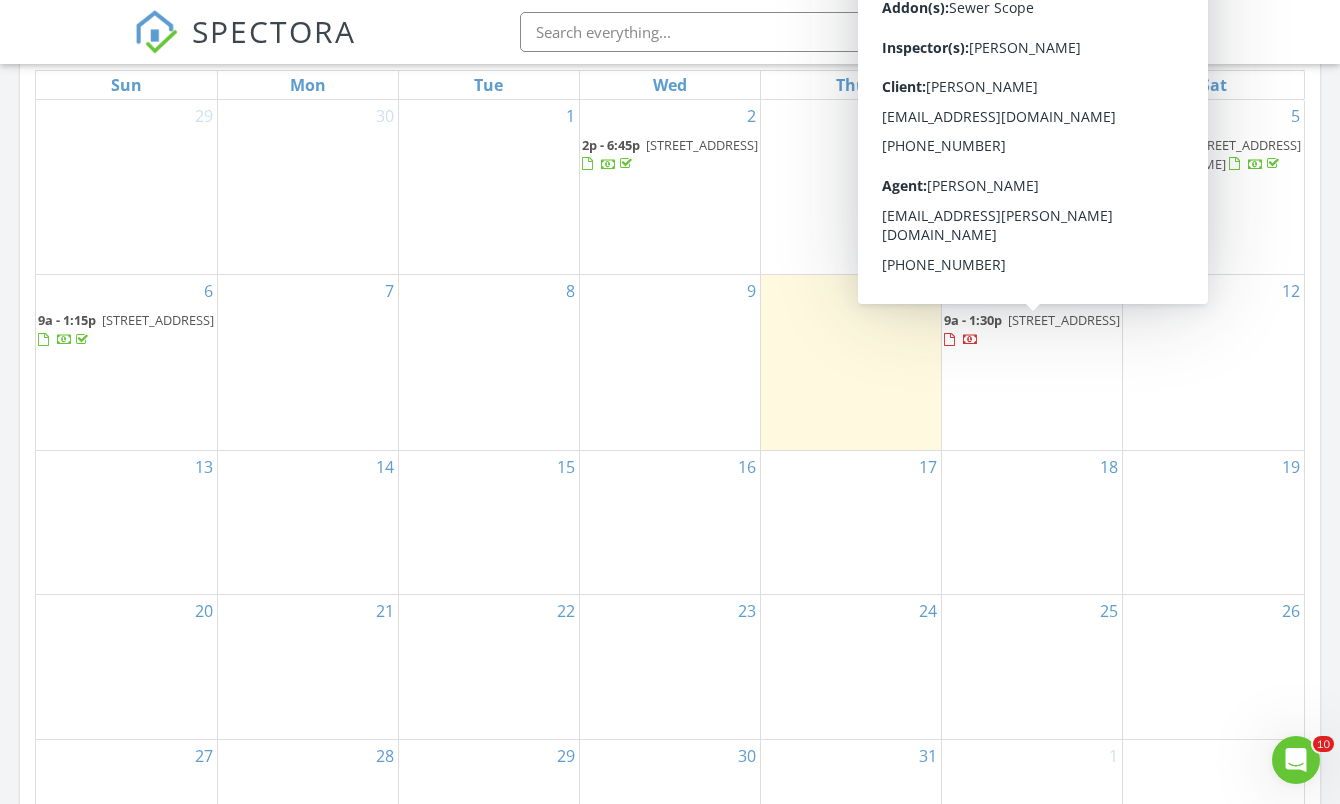 click on "512 N 38th St, Corsicana 75110" at bounding box center (1064, 320) 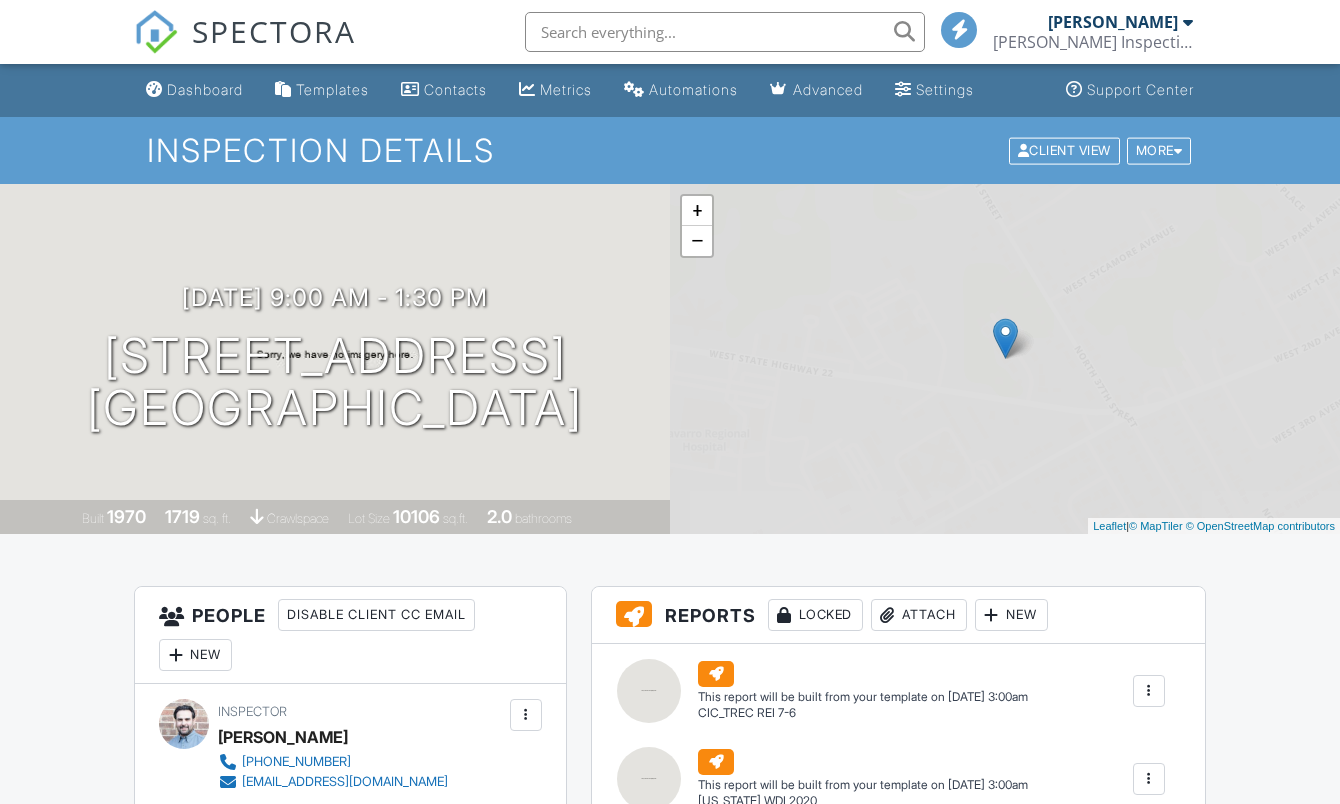 scroll, scrollTop: 0, scrollLeft: 0, axis: both 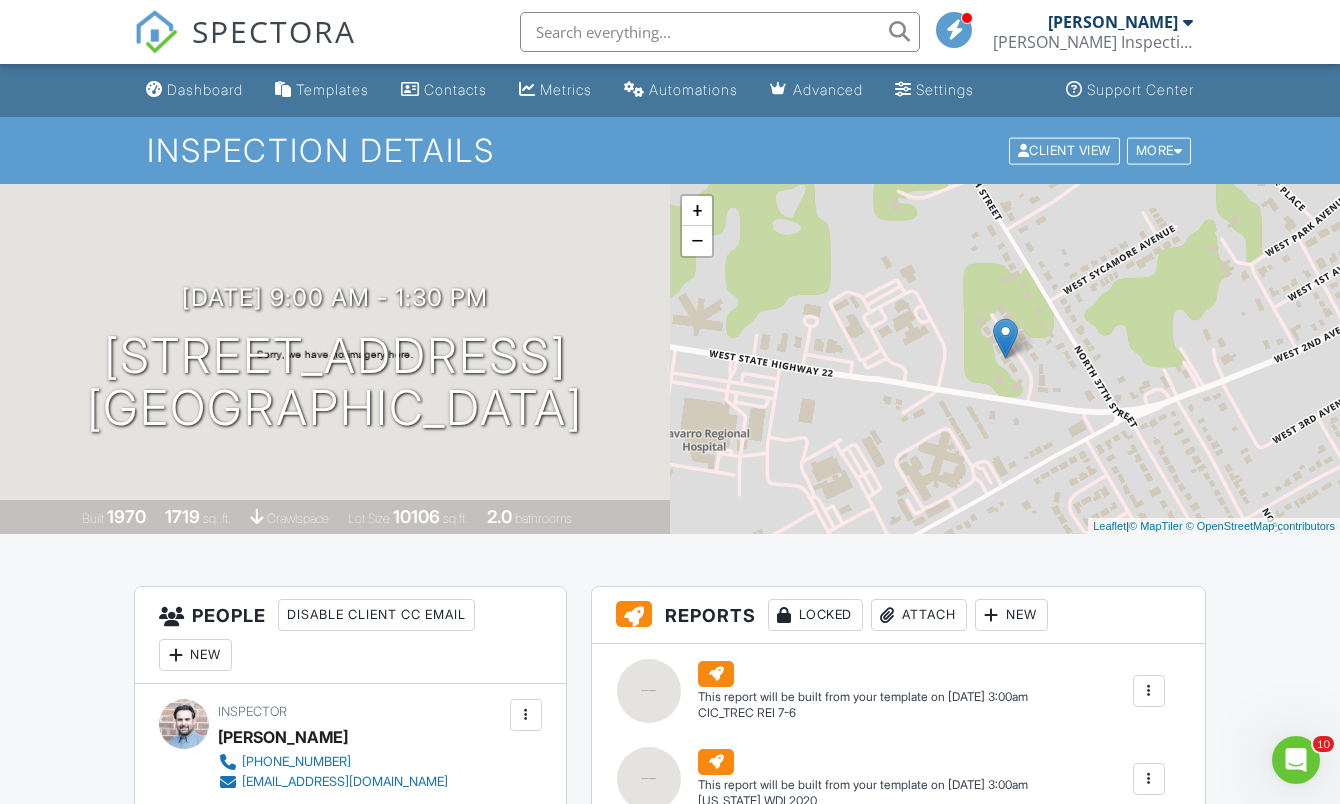 click on "[PERSON_NAME] Inspection LLC" at bounding box center [1093, 42] 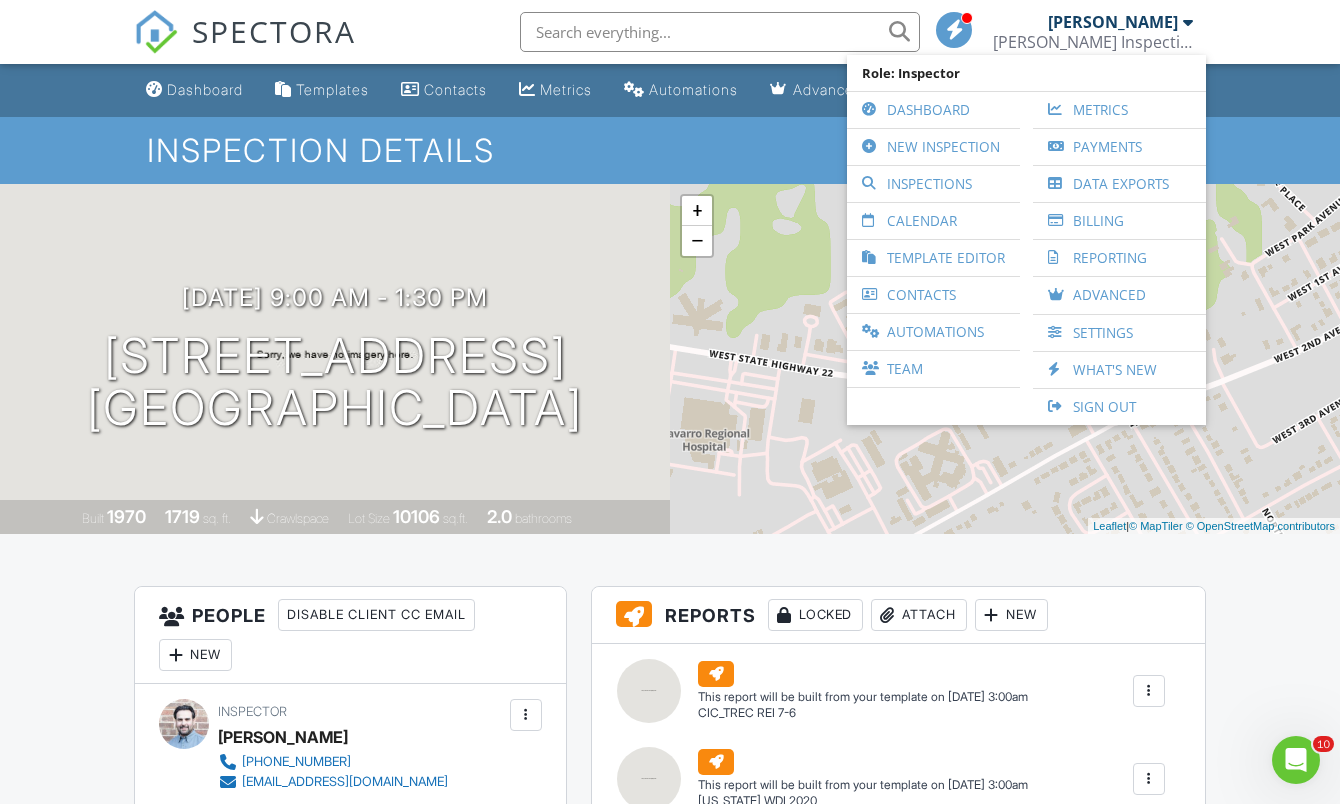 click on "Dashboard
Templates
Contacts
Metrics
Automations
Advanced
Settings
Support Center
Inspection Details
Client View
More
Property Details
Reschedule
Reorder / Copy
Share
Cancel
[GEOGRAPHIC_DATA]
Print Order
Convert to V9
Enable Pass on CC Fees
View Change Log
[DATE]  9:00 am
- 1:30 pm
[STREET_ADDRESS]
[GEOGRAPHIC_DATA], TX 75110
Built
1970
1719
sq. ft.
crawlspace
Lot Size
10106
sq.ft.
2.0
bathrooms
+ − Leaflet  |  © MapTiler   © OpenStreetMap contributors
All emails and texts are disabled for this inspection!
Turn on emails and texts
Turn on and Requeue Notifications
Reports
Locked
Attach
New
(Untitled report)
CIC_TREC REI 7-6" at bounding box center [670, 1432] 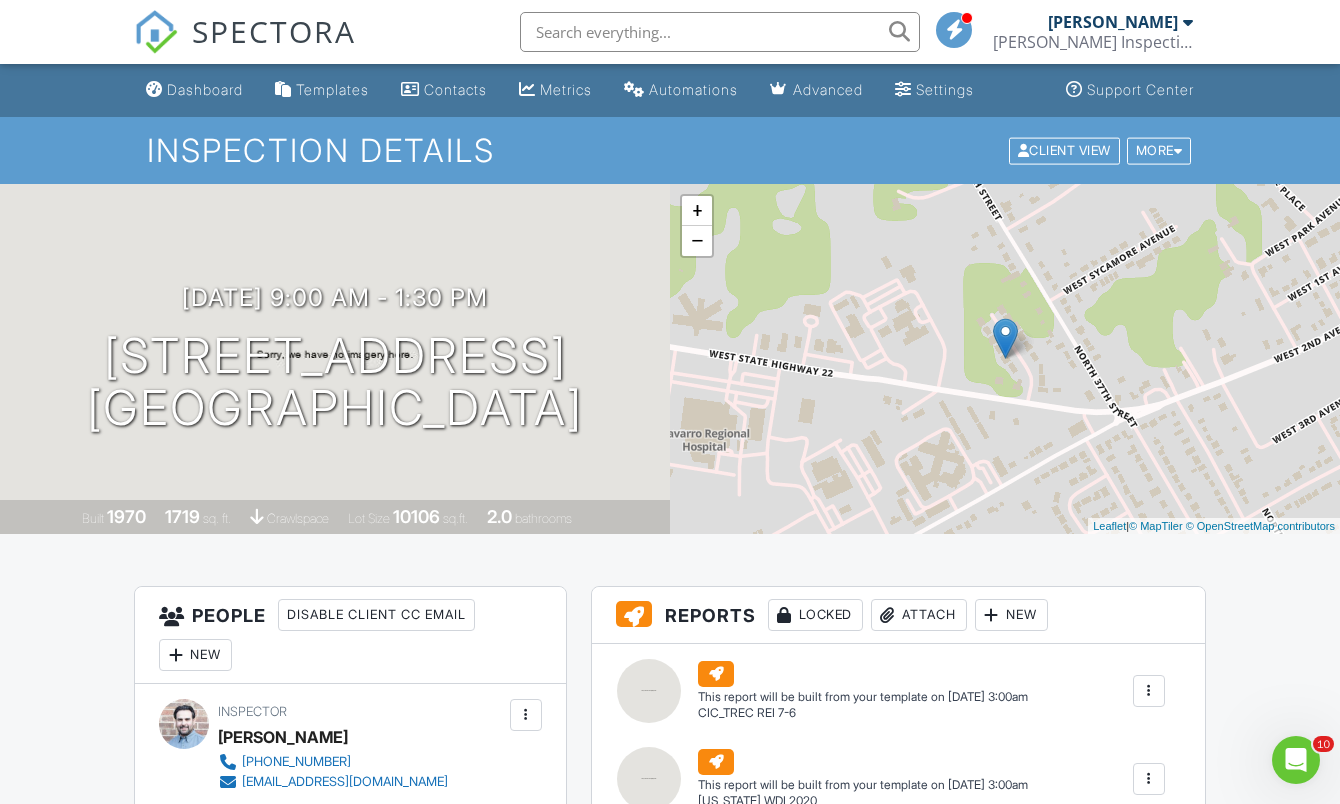 scroll, scrollTop: 0, scrollLeft: 0, axis: both 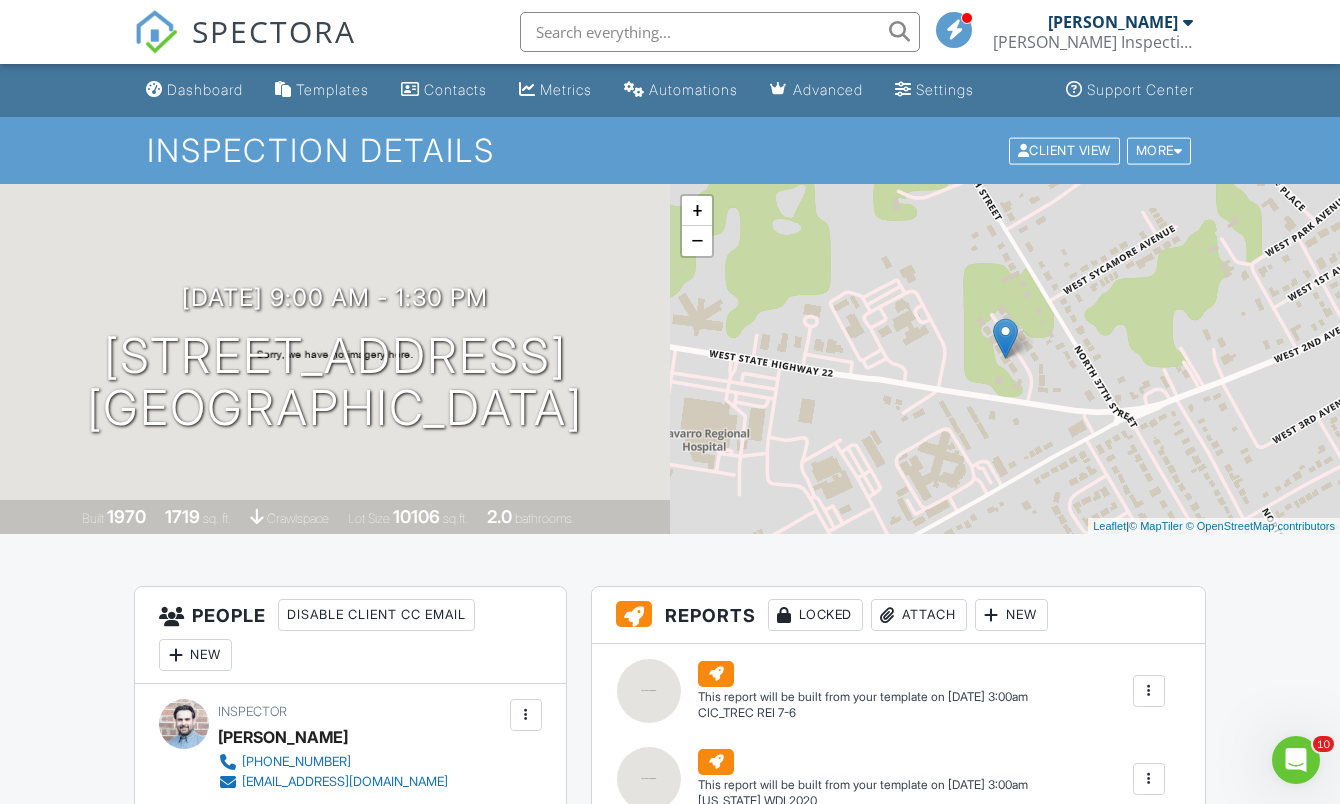 click on "[PERSON_NAME]" at bounding box center (1113, 22) 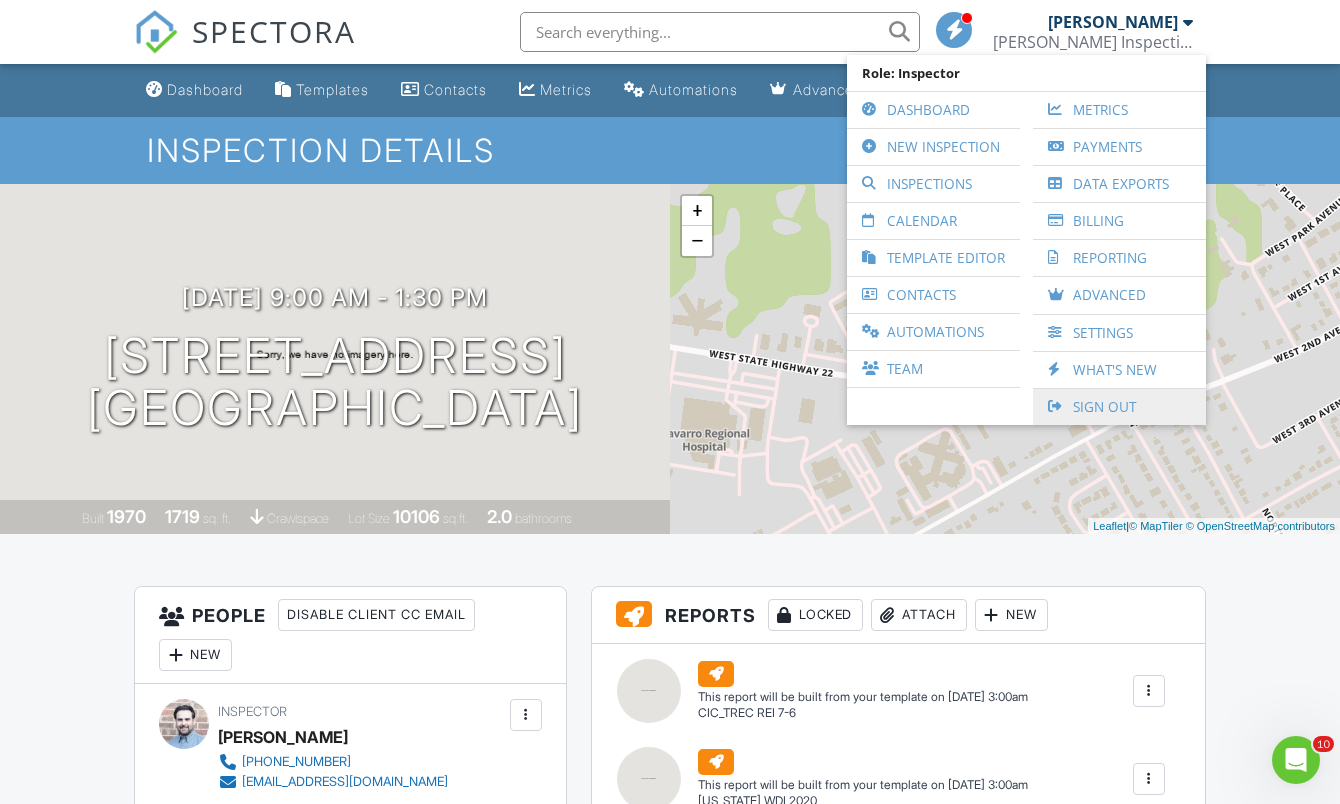 click on "Sign Out" at bounding box center (1119, 407) 